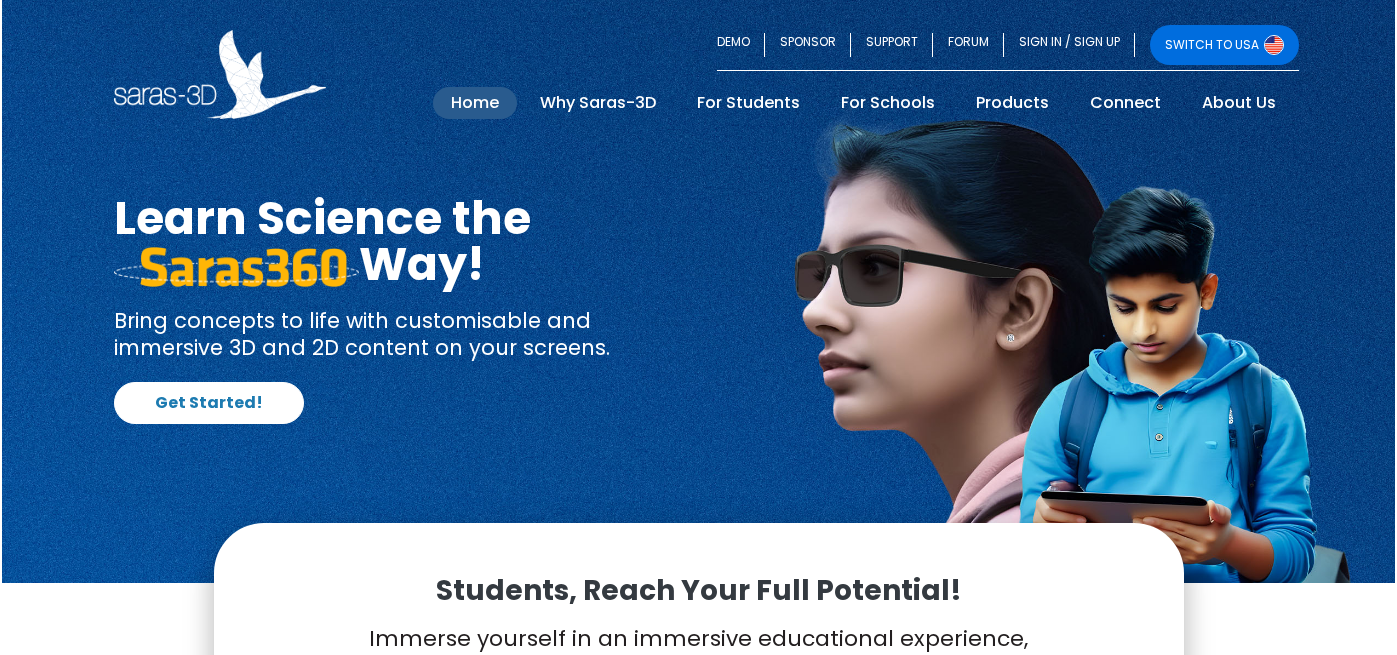 scroll, scrollTop: 0, scrollLeft: 0, axis: both 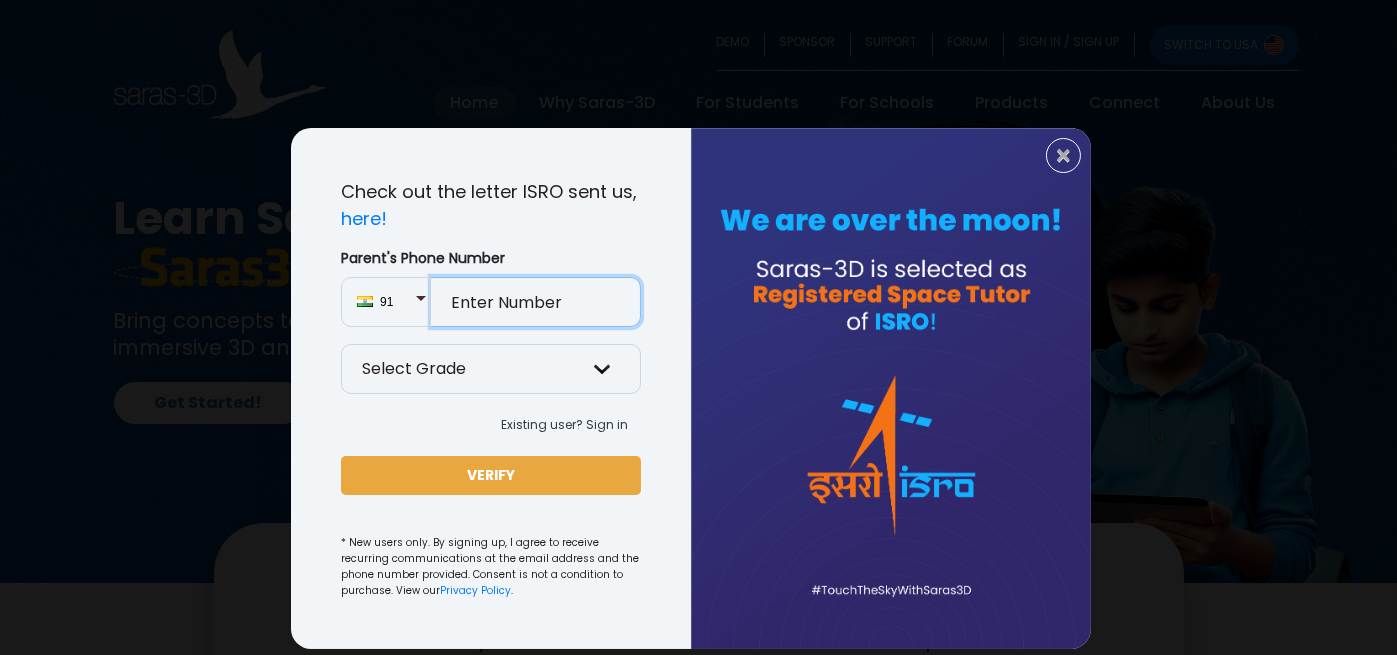 click on "Parent's Phone Number" at bounding box center (536, 302) 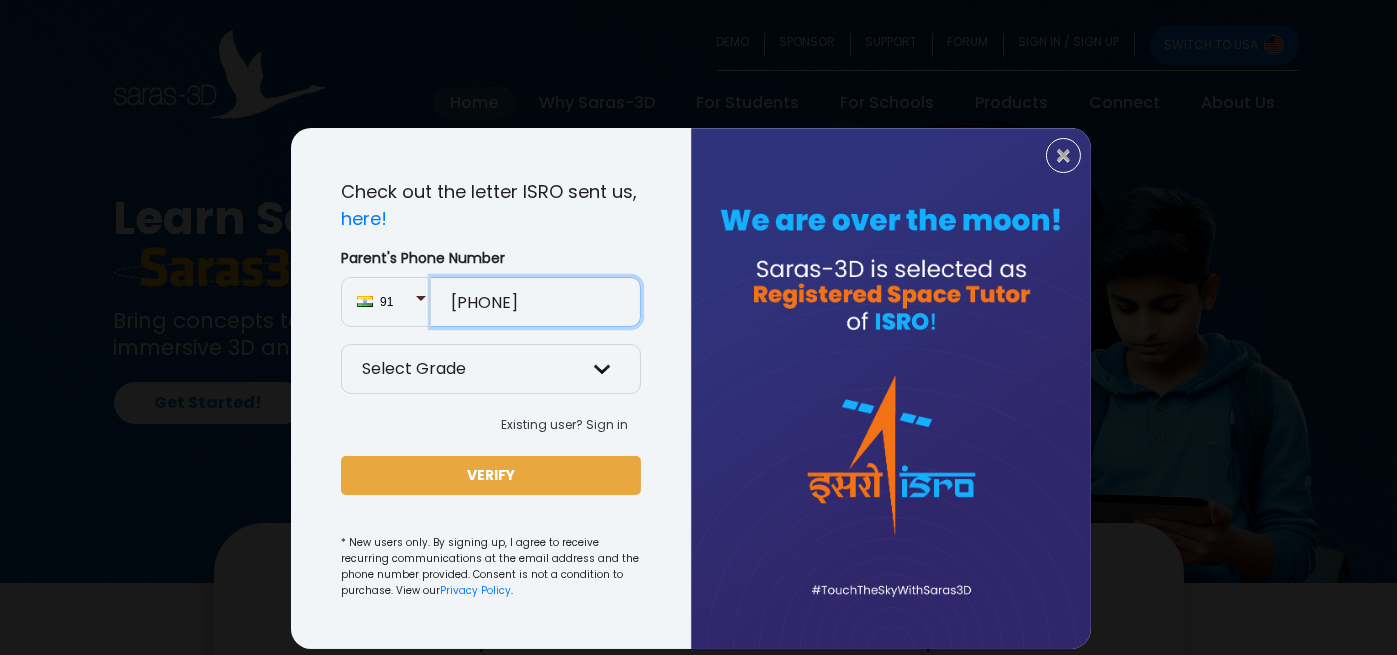type on "[PHONE]" 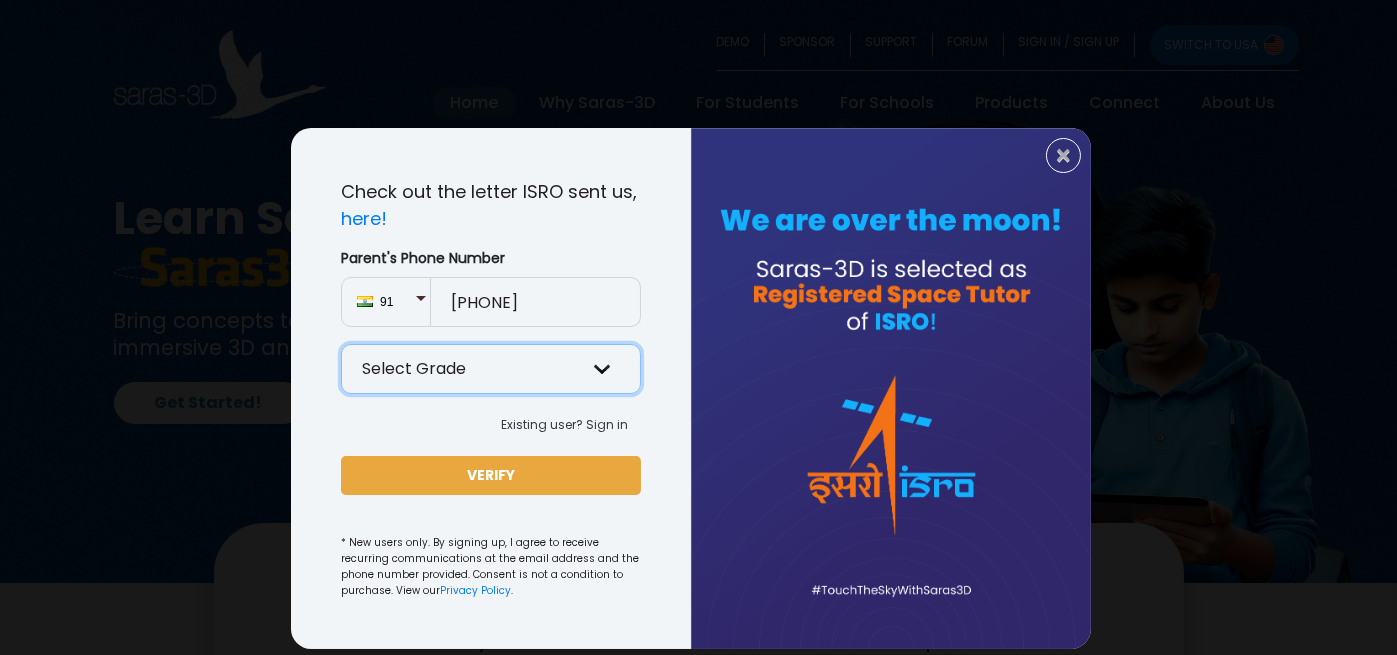 click on "Select Grade Grade 9 th Grade 10 th Grade 11 th Grade 12 th" at bounding box center [491, 369] 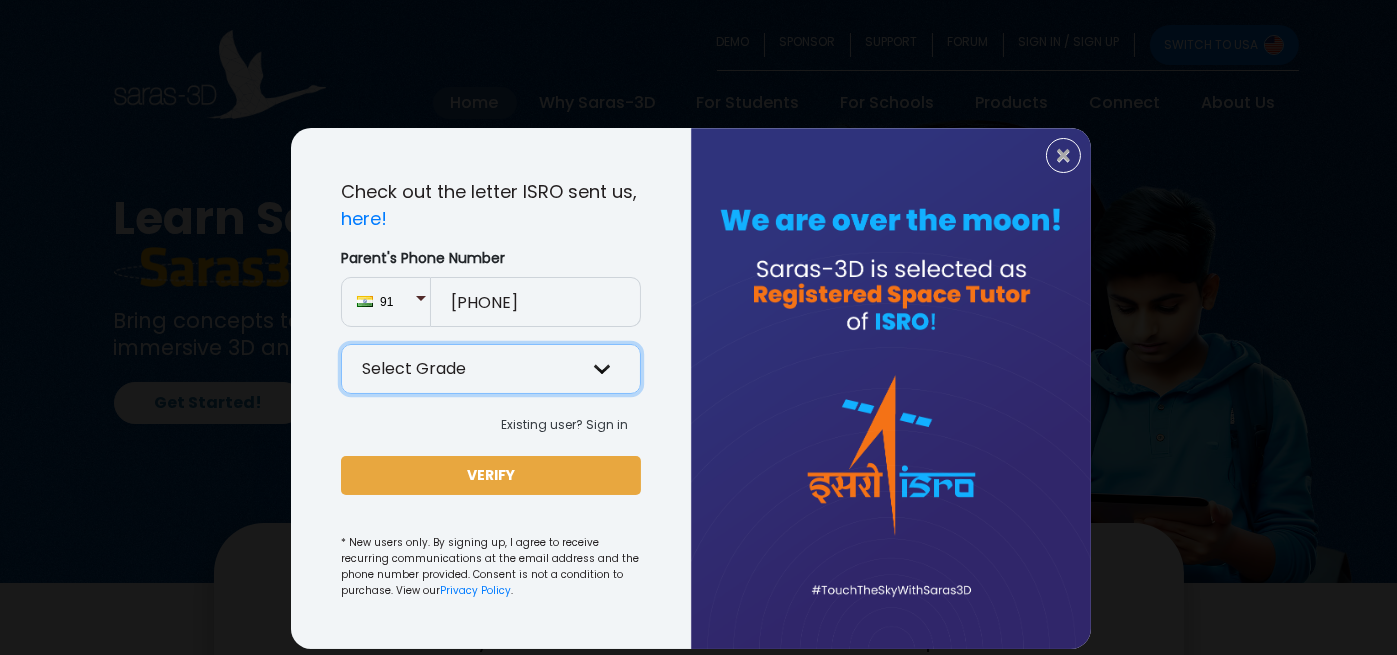 select on "12" 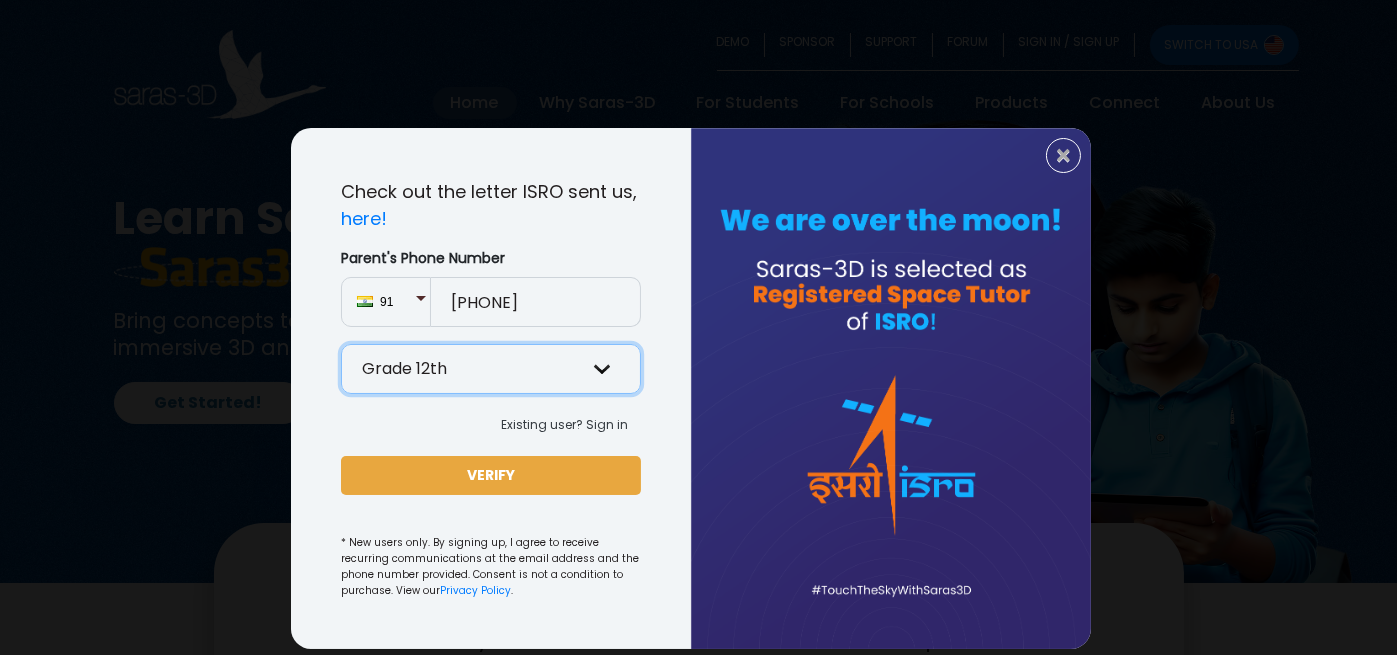 click on "Select Grade Grade 9 th Grade 10 th Grade 11 th Grade 12 th" at bounding box center (491, 369) 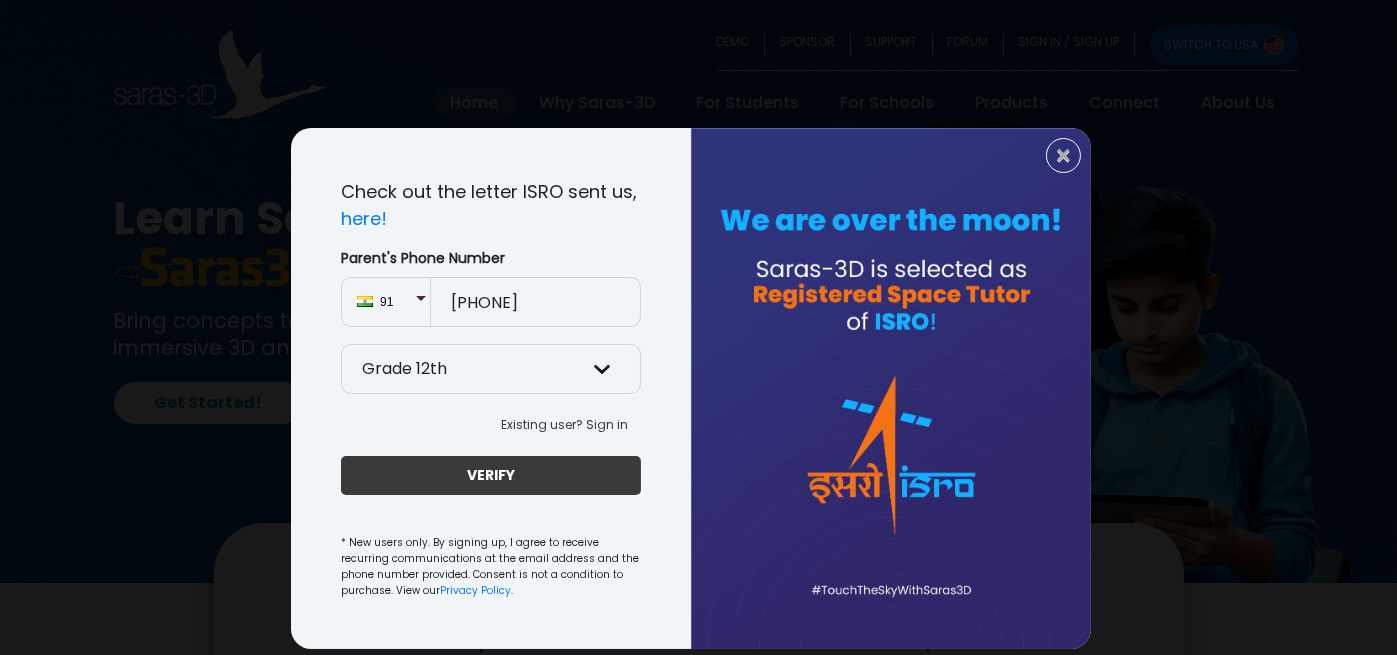 click on "VERIFY" at bounding box center [491, 475] 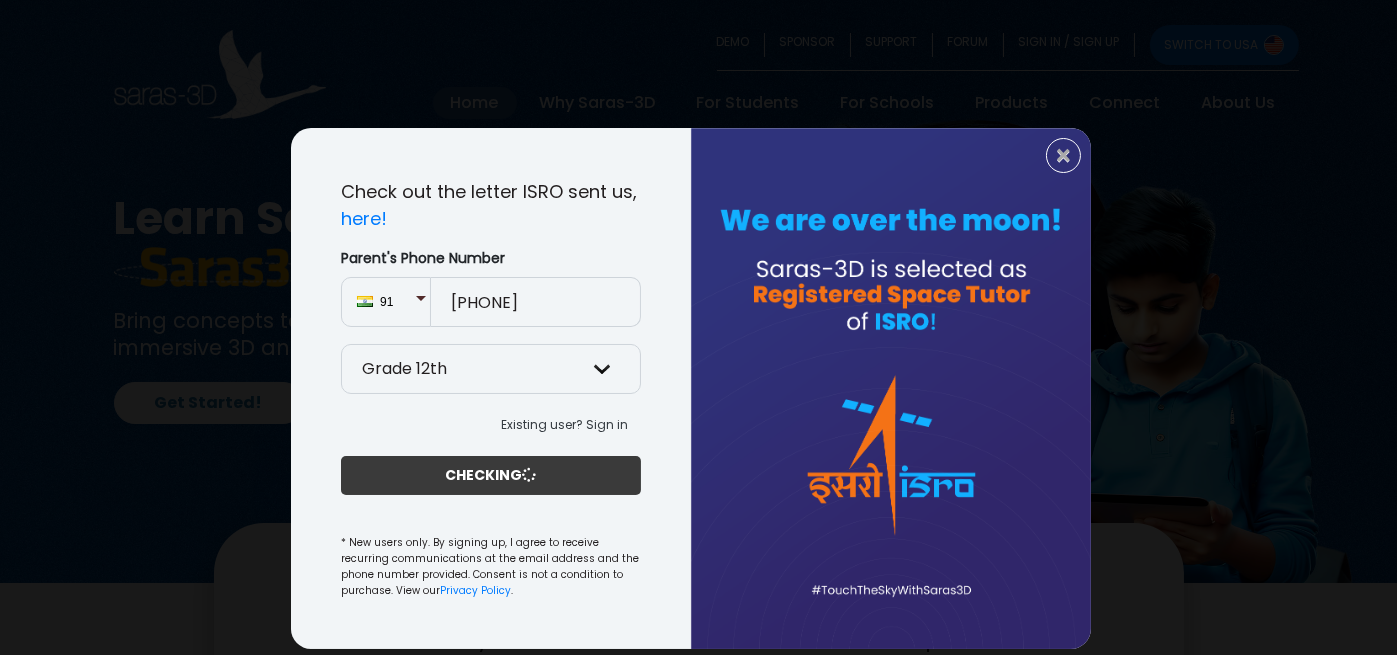click on "CHECKING" at bounding box center [491, 475] 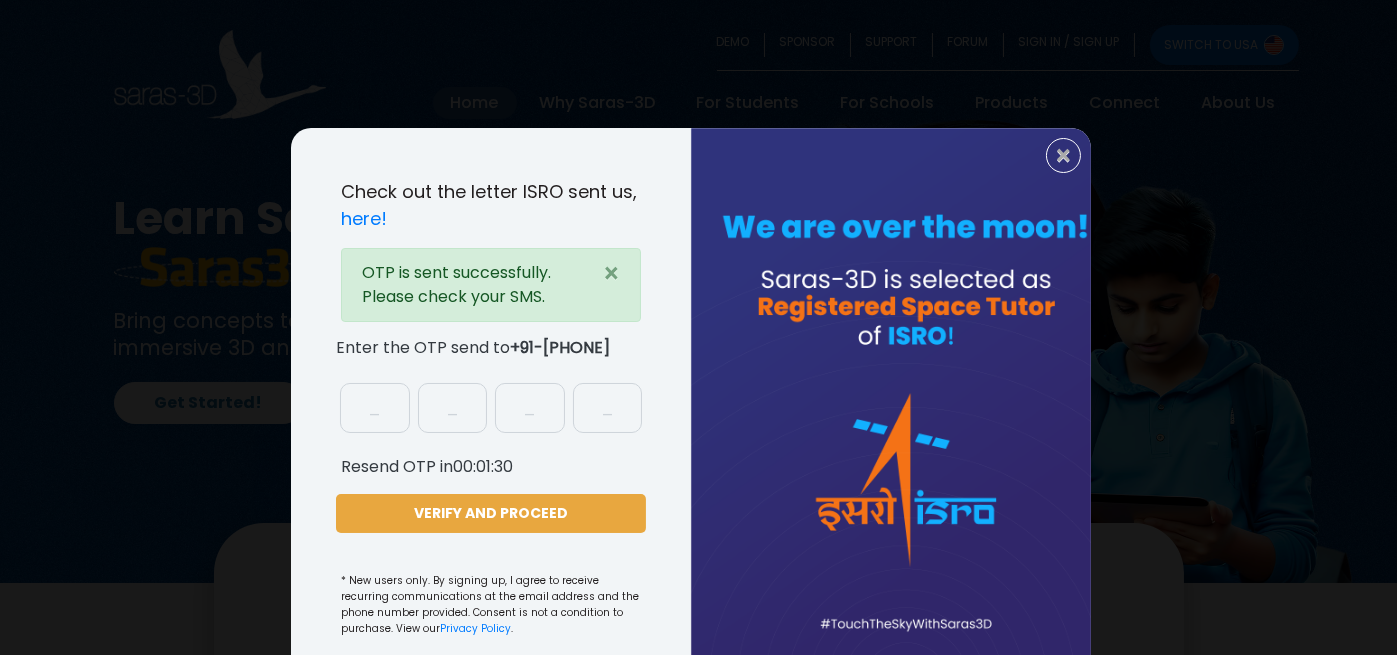 drag, startPoint x: 381, startPoint y: 503, endPoint x: 381, endPoint y: 472, distance: 31 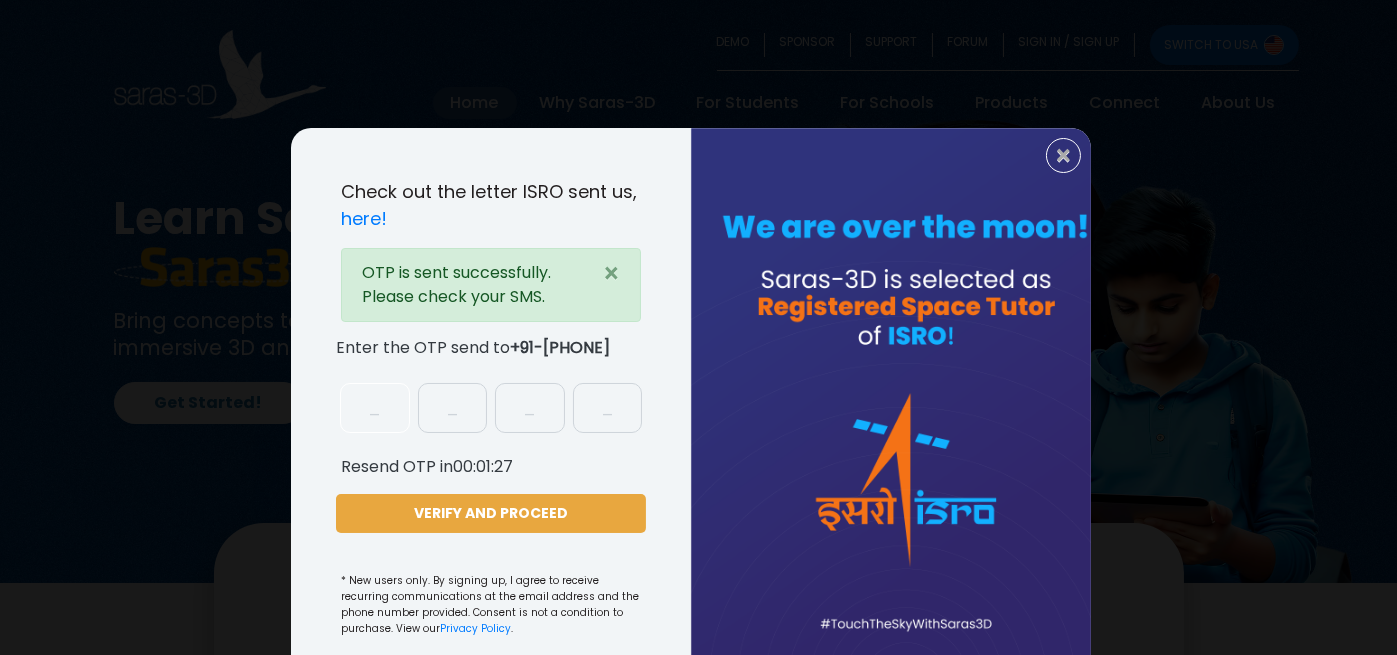 click at bounding box center (375, 408) 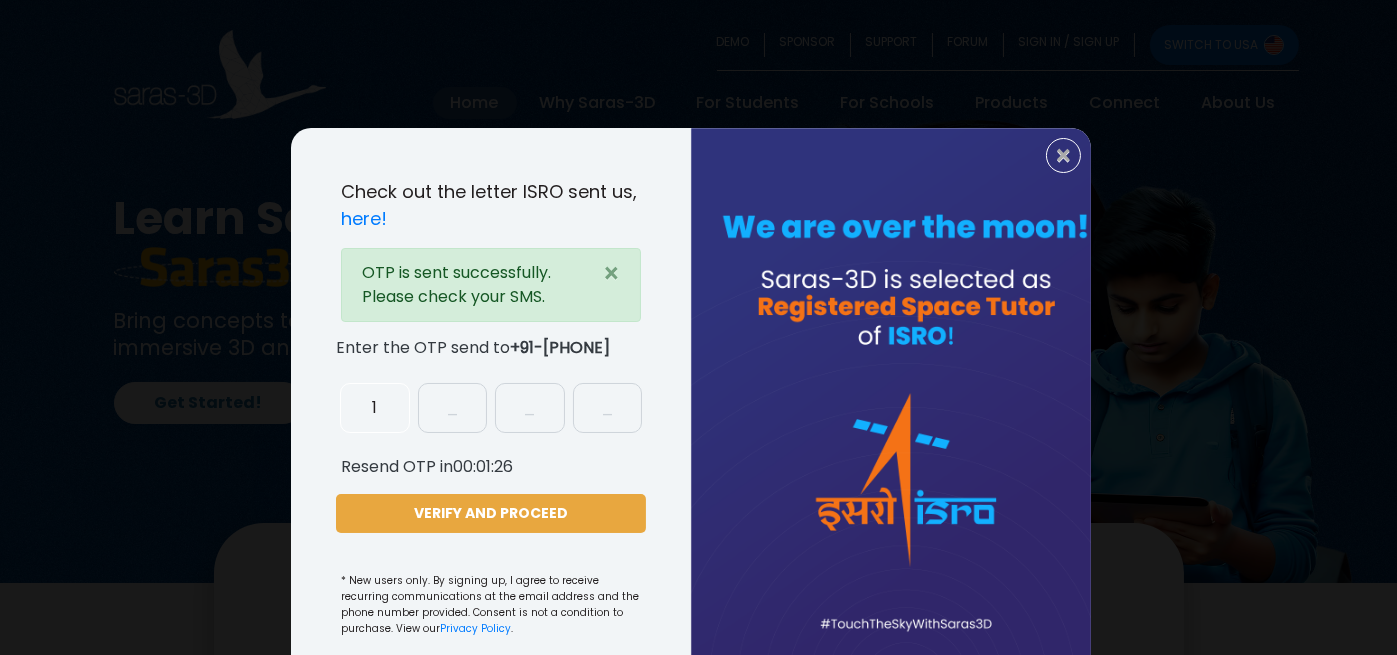 type on "1" 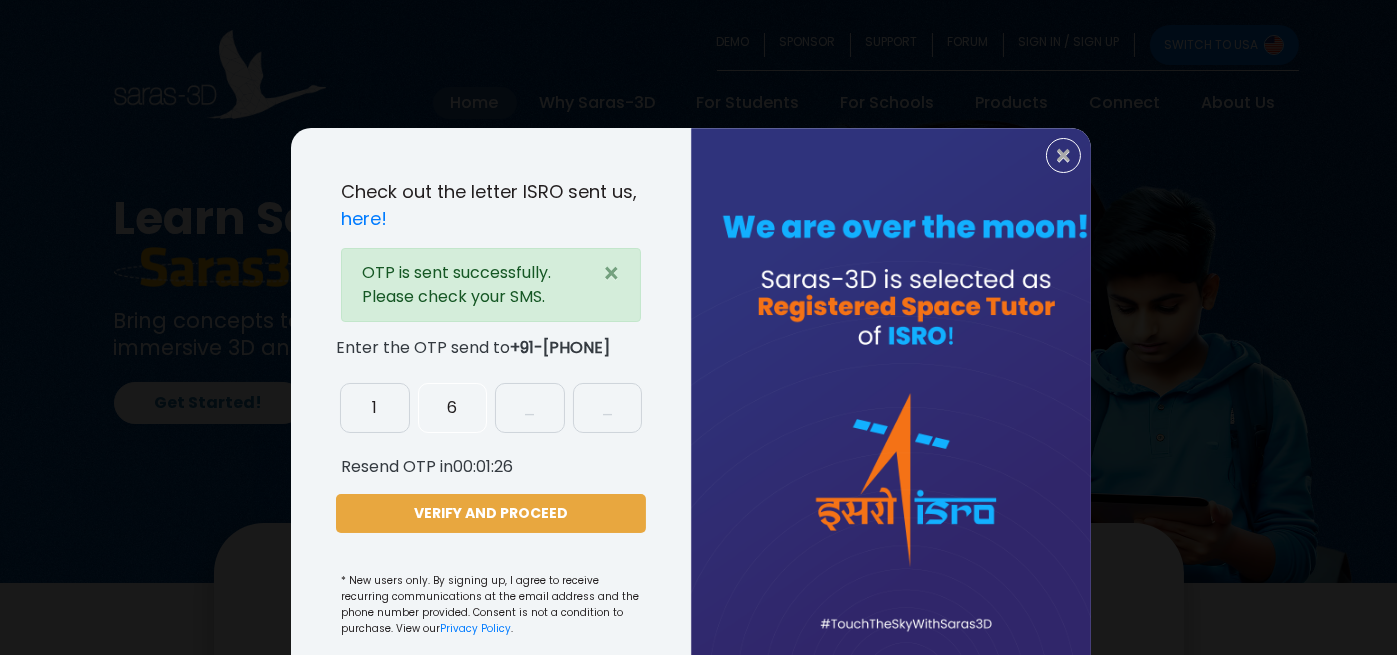 type on "6" 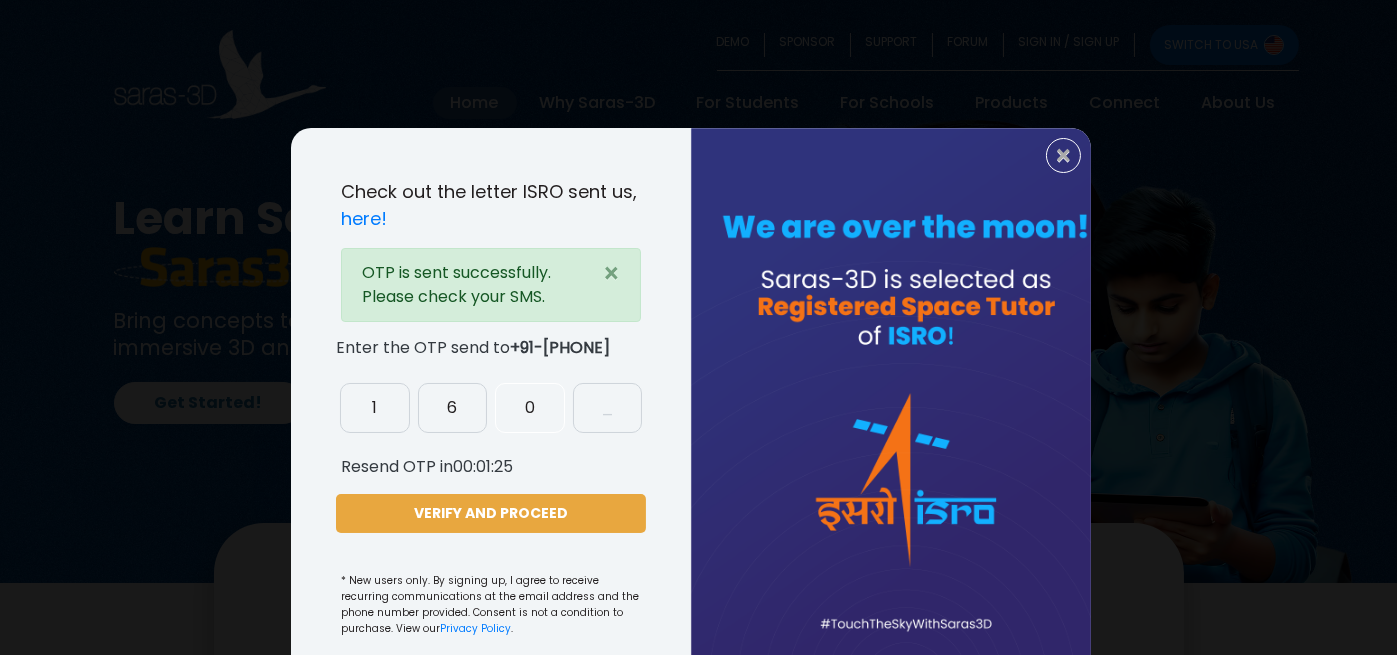 type on "0" 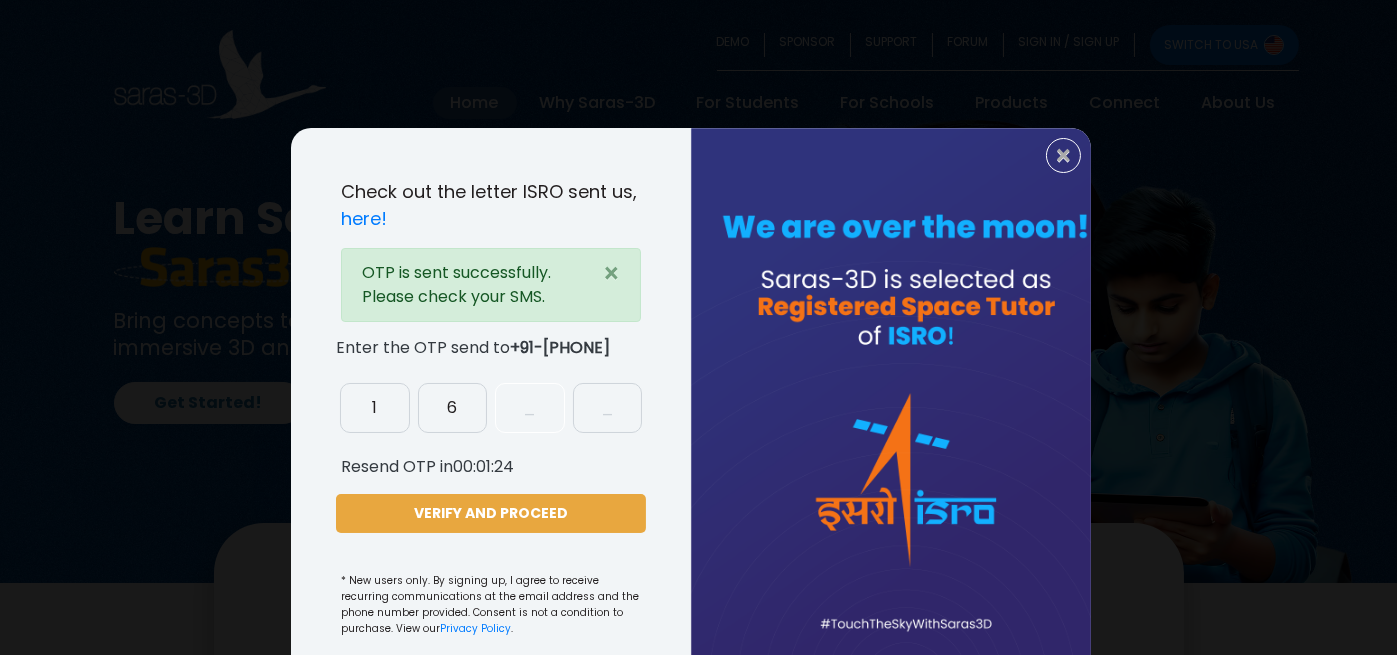 type 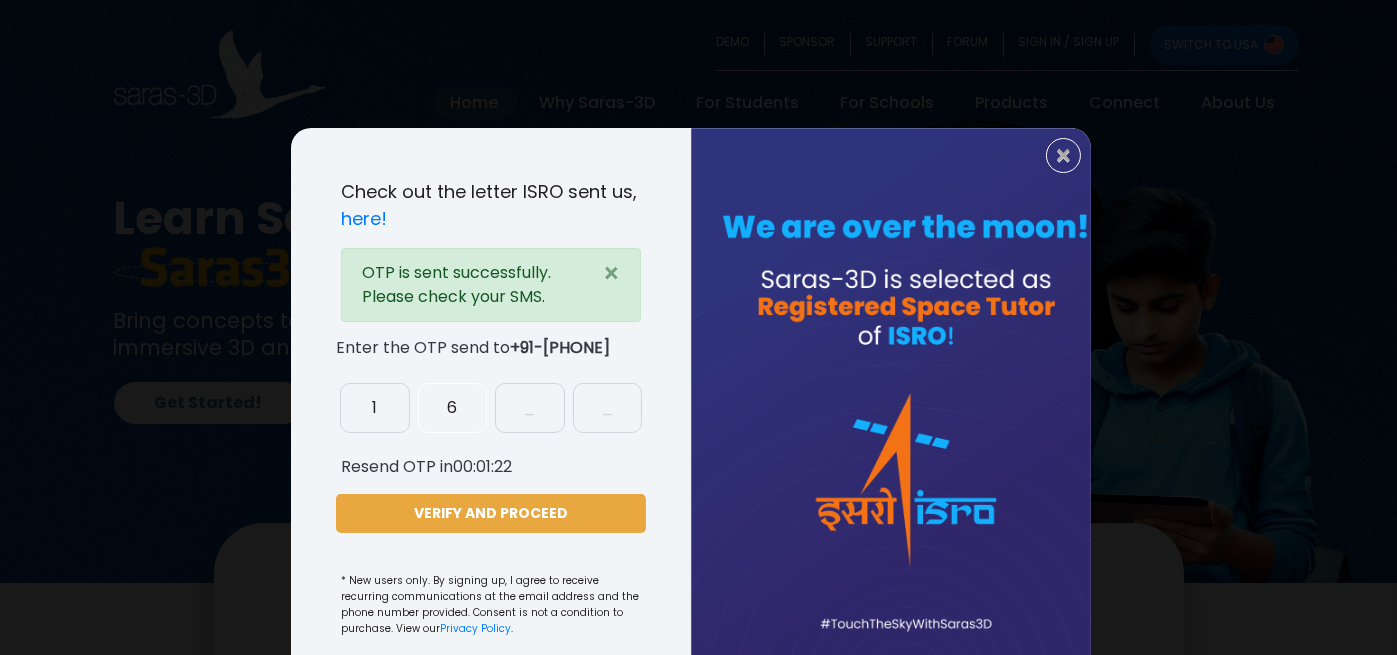type on "6" 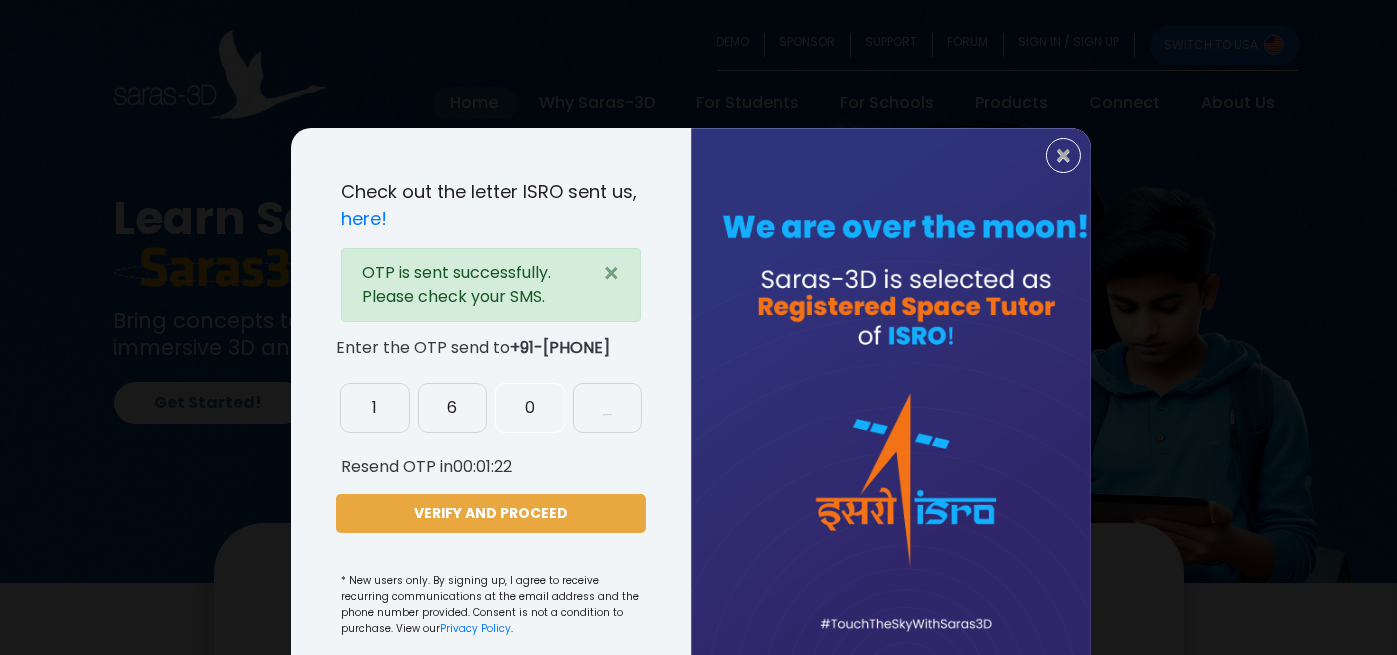 type on "0" 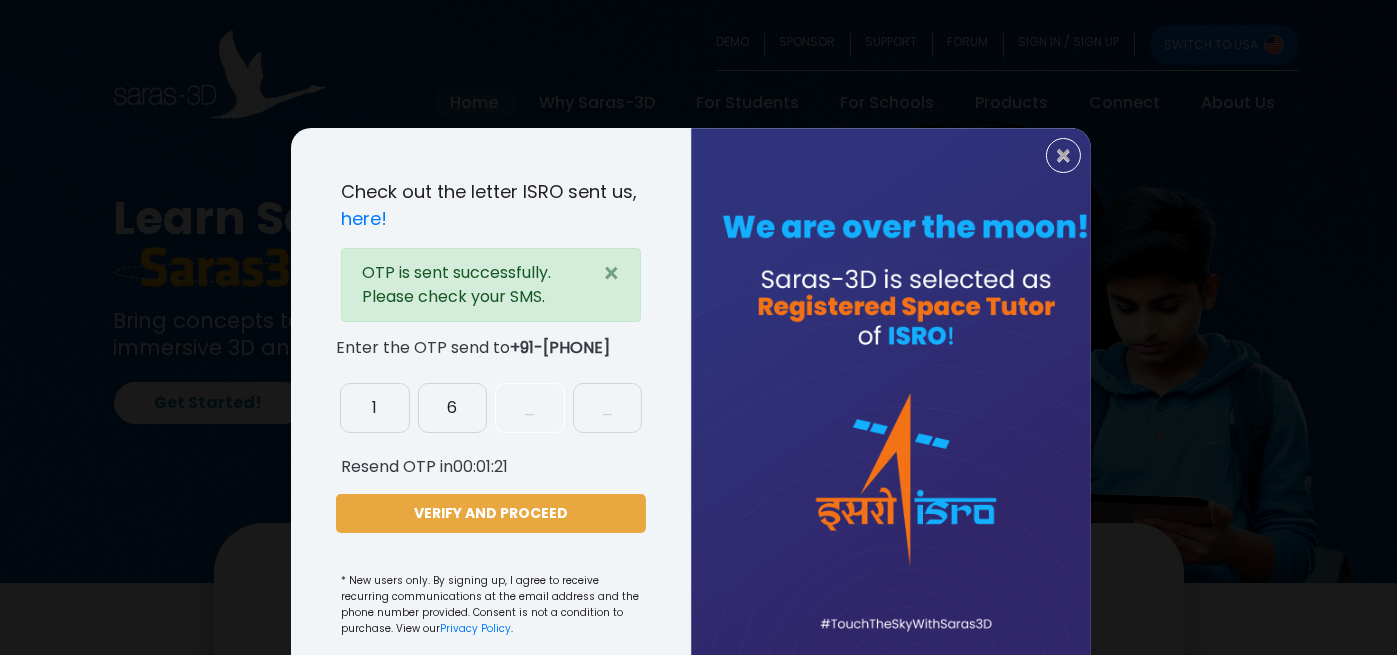 type 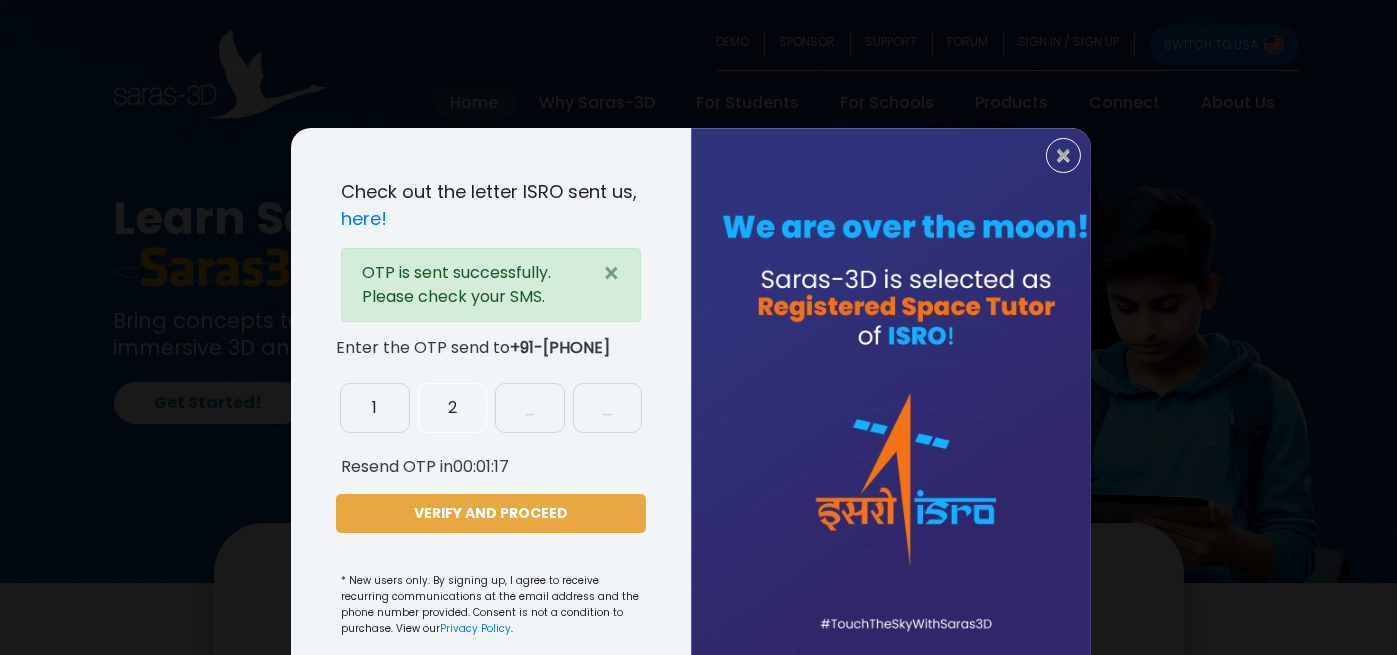type on "2" 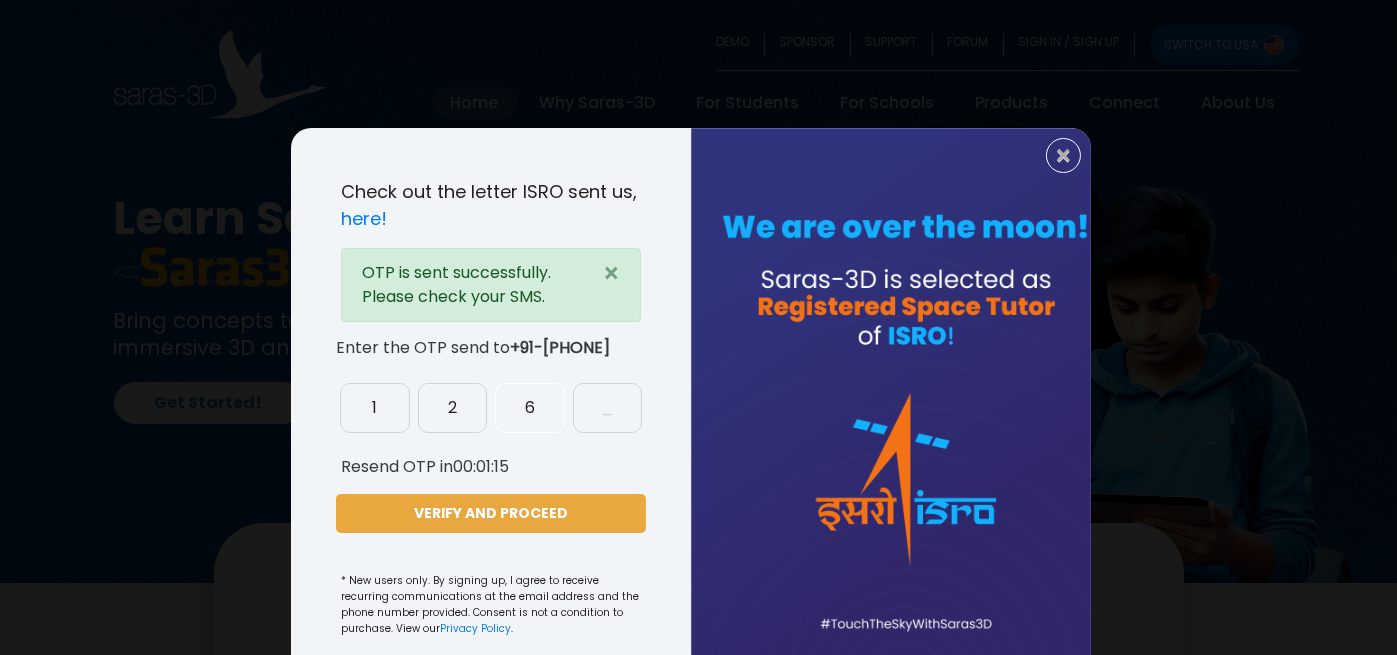 type on "6" 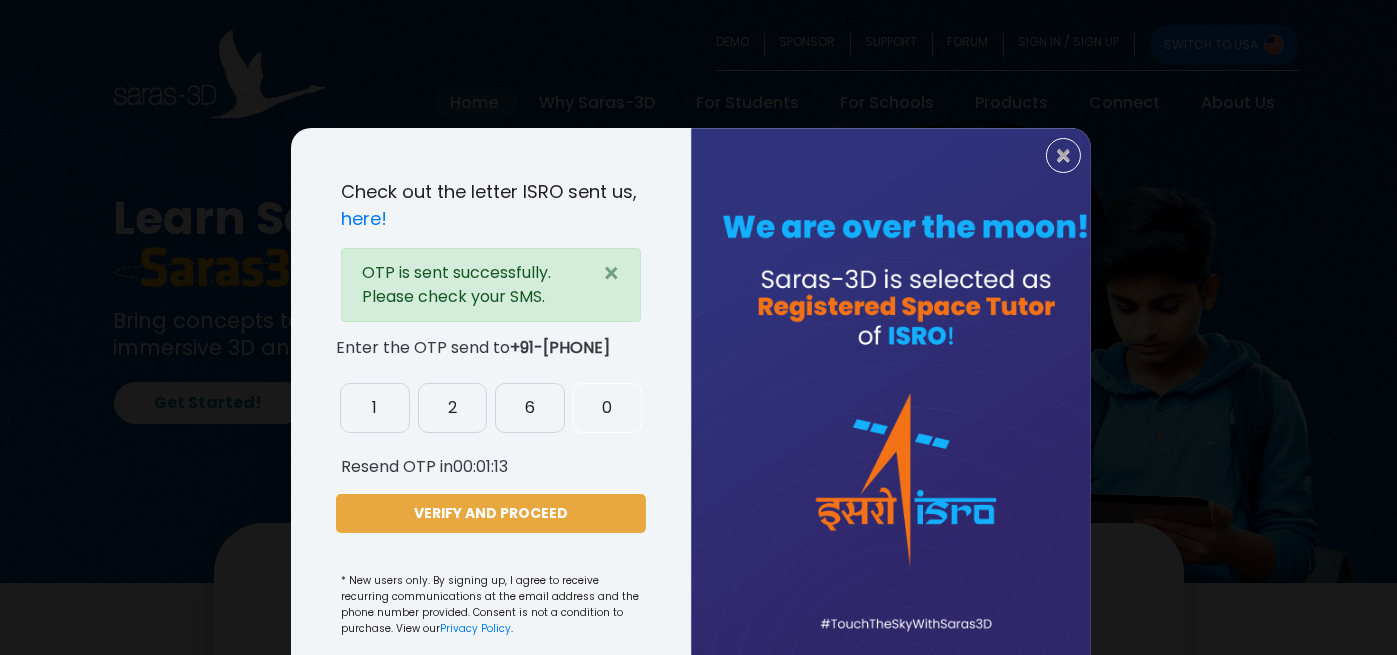 type on "0" 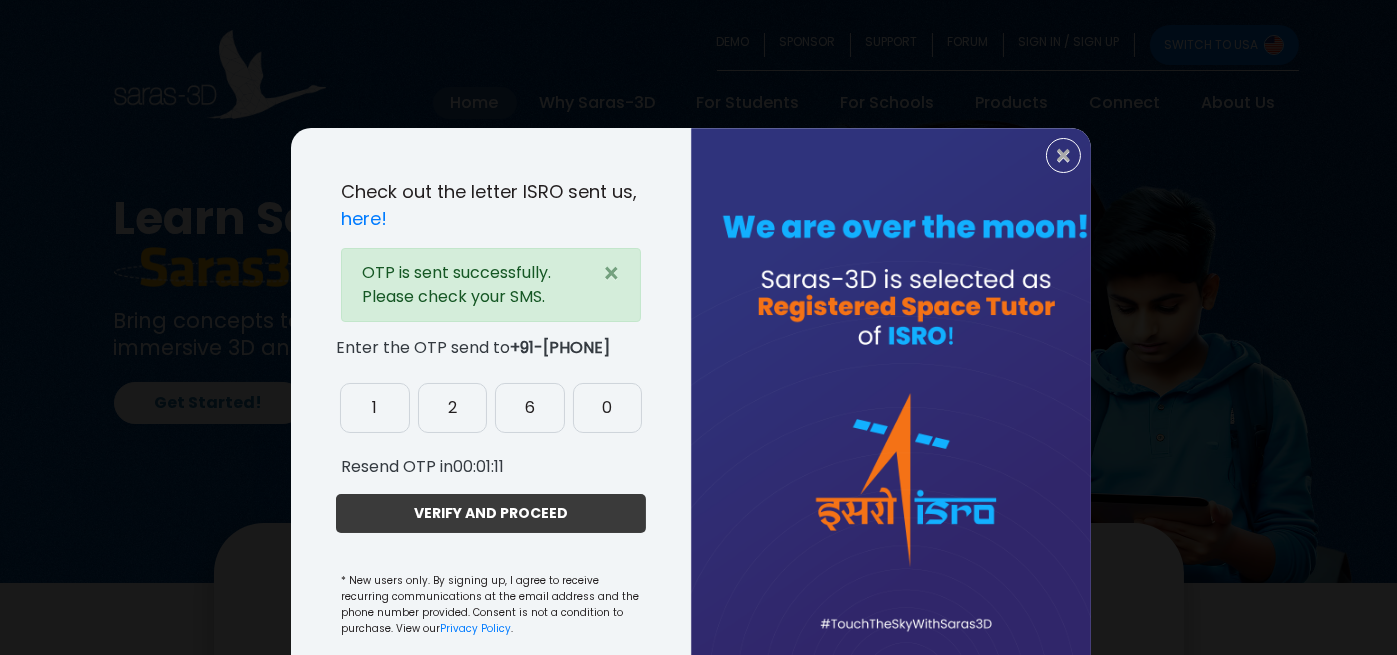 click on "VERIFY AND PROCEED" at bounding box center (491, 513) 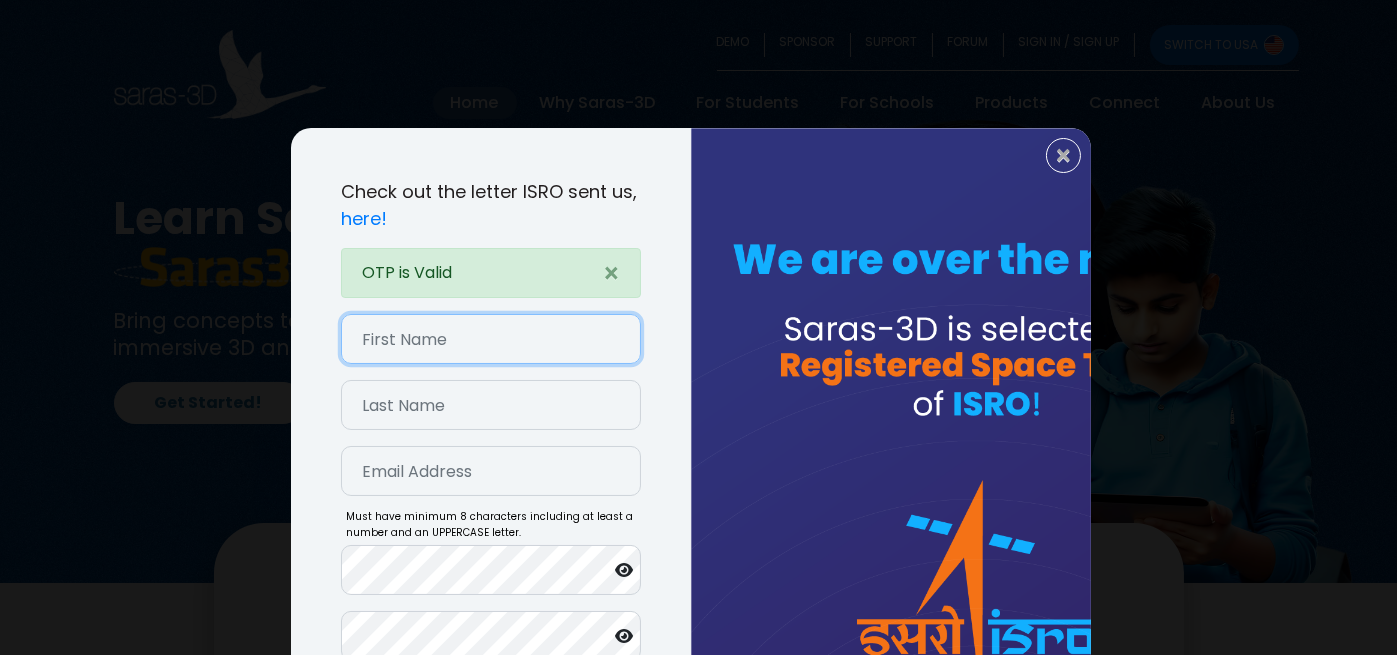 click at bounding box center (491, 339) 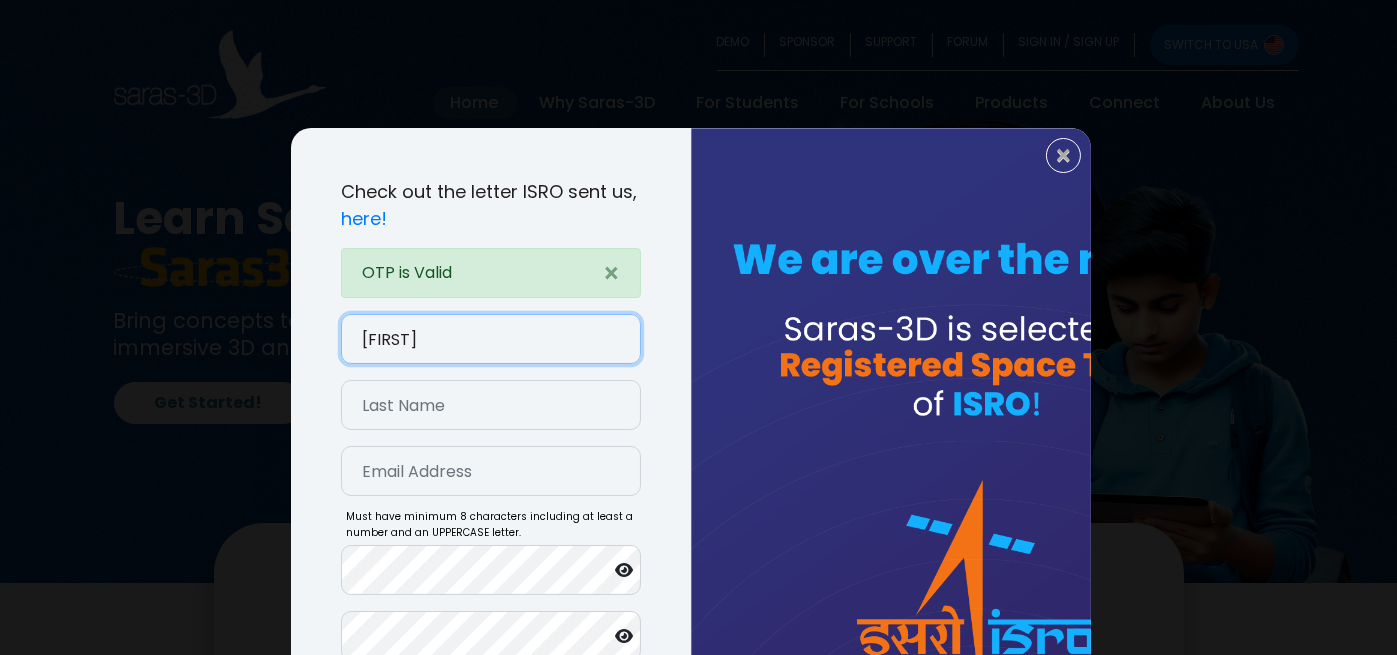 type on "[FIRST]" 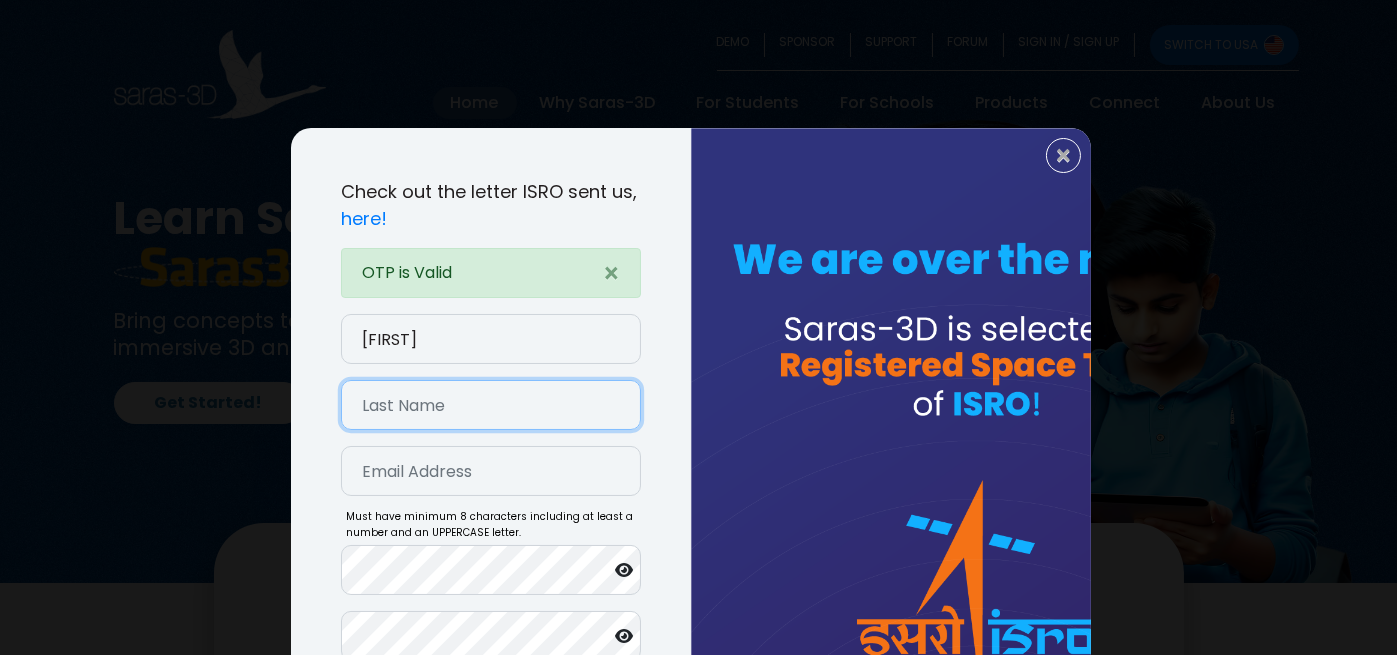 click at bounding box center [491, 405] 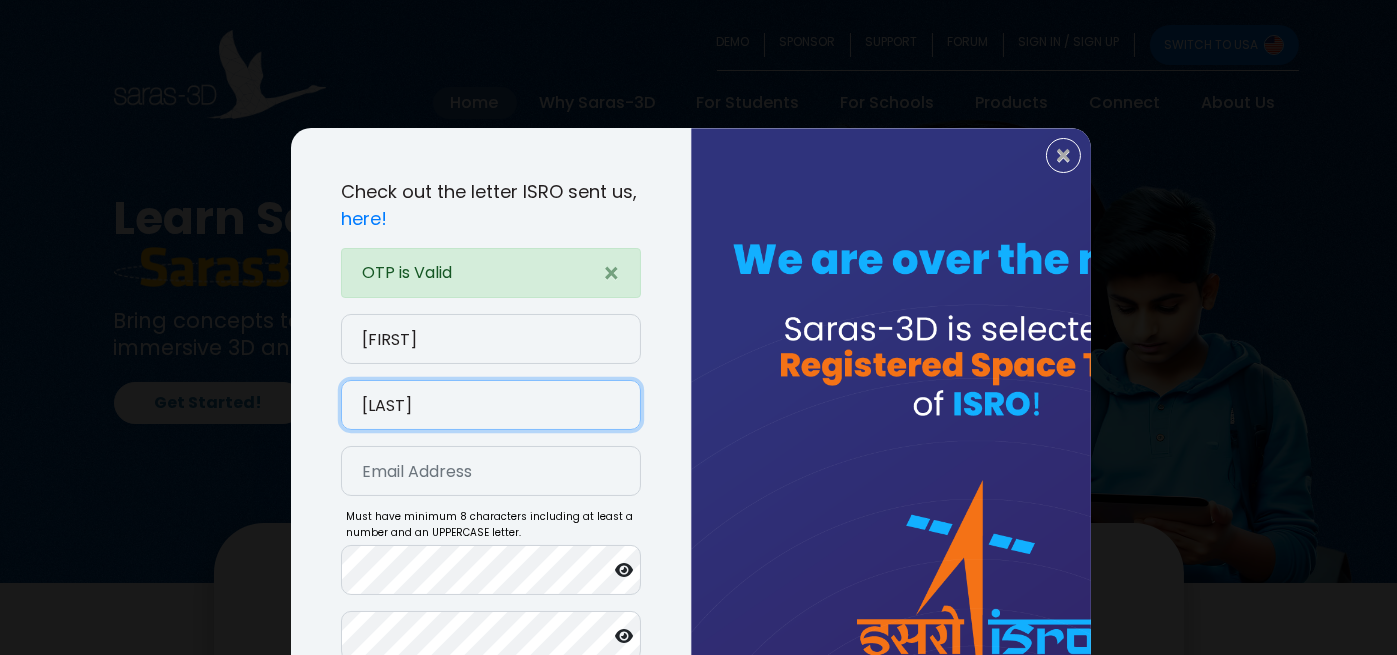 type on "[LAST]" 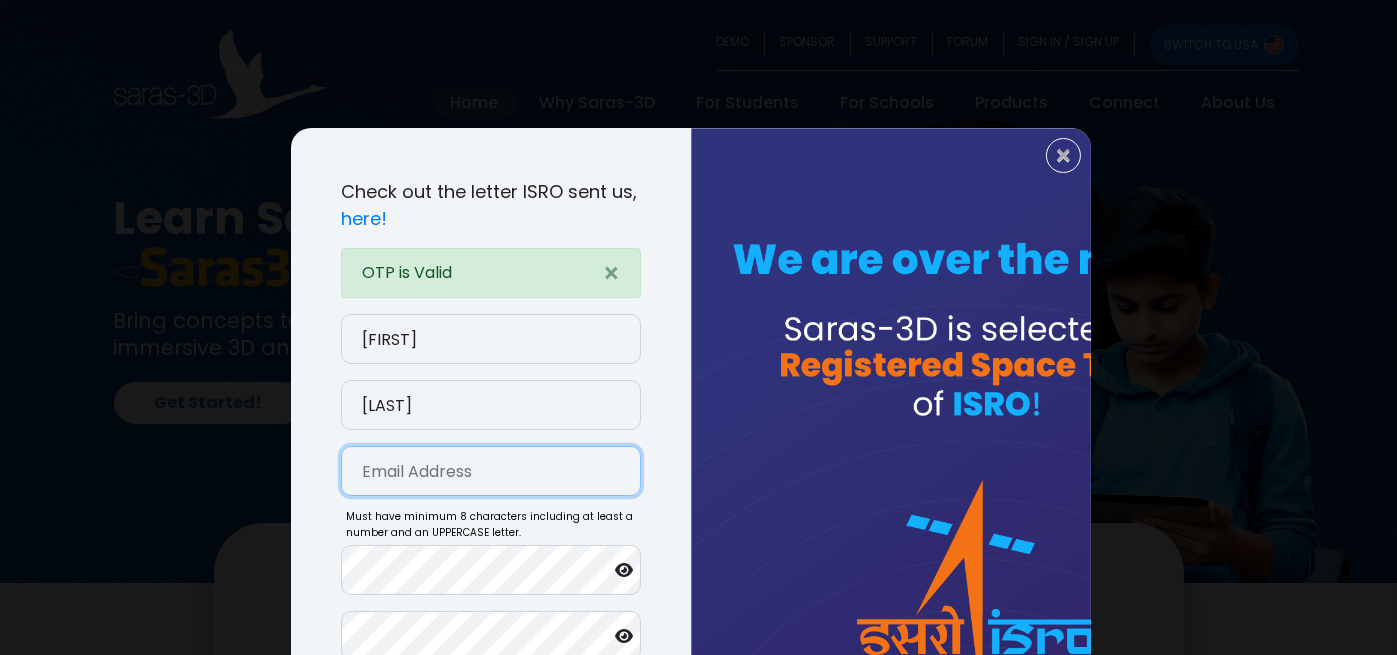 click at bounding box center [491, 471] 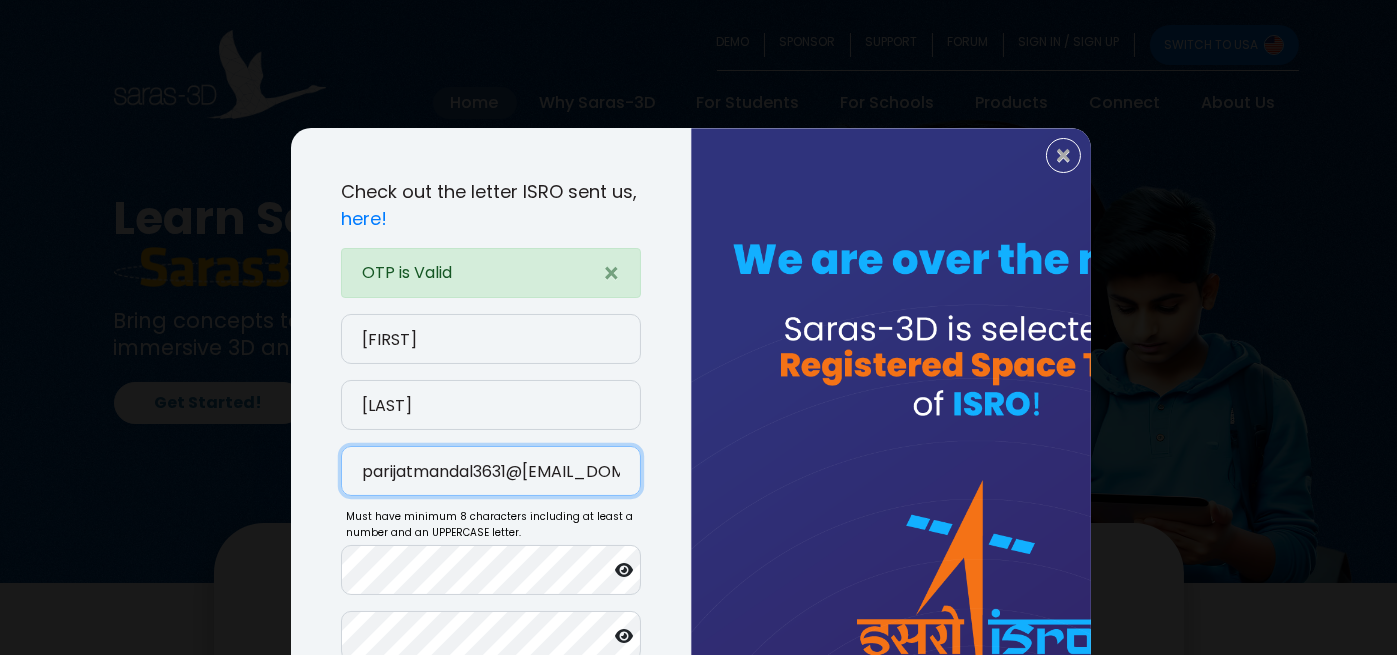scroll, scrollTop: 58, scrollLeft: 0, axis: vertical 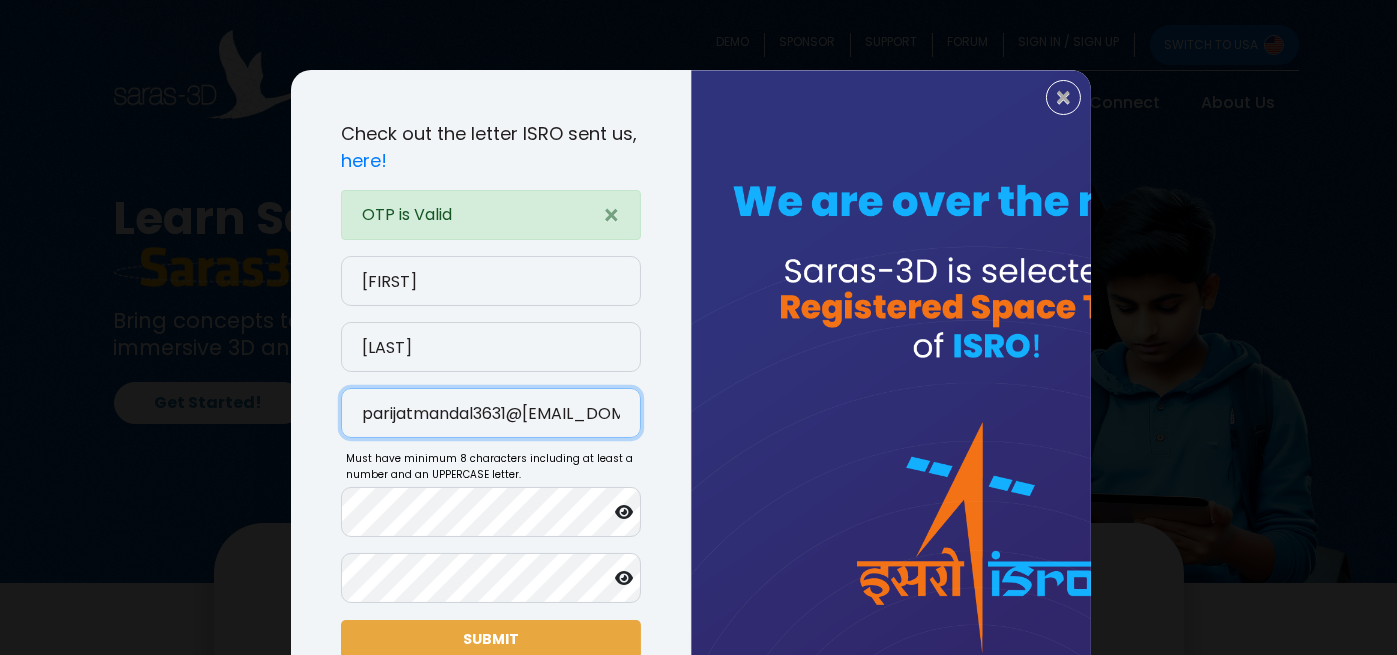 type on "parijatmandal3631@[EMAIL_DOMAIN]" 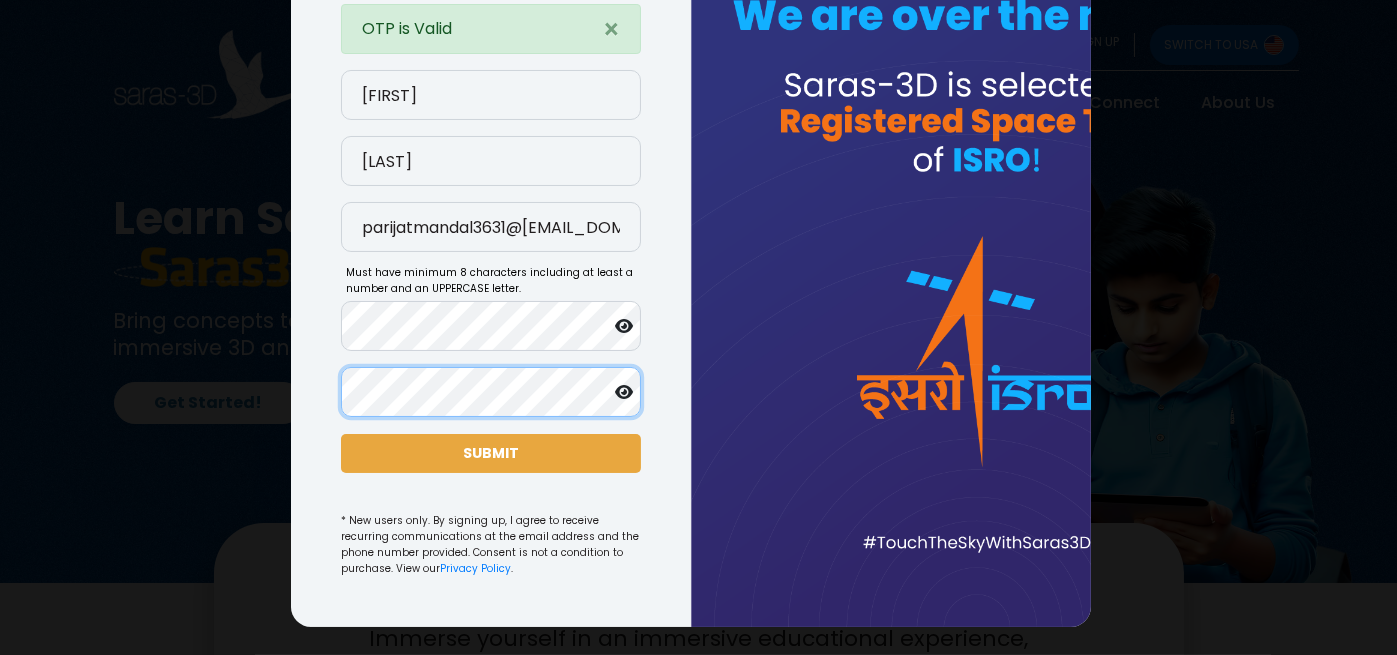scroll, scrollTop: 258, scrollLeft: 0, axis: vertical 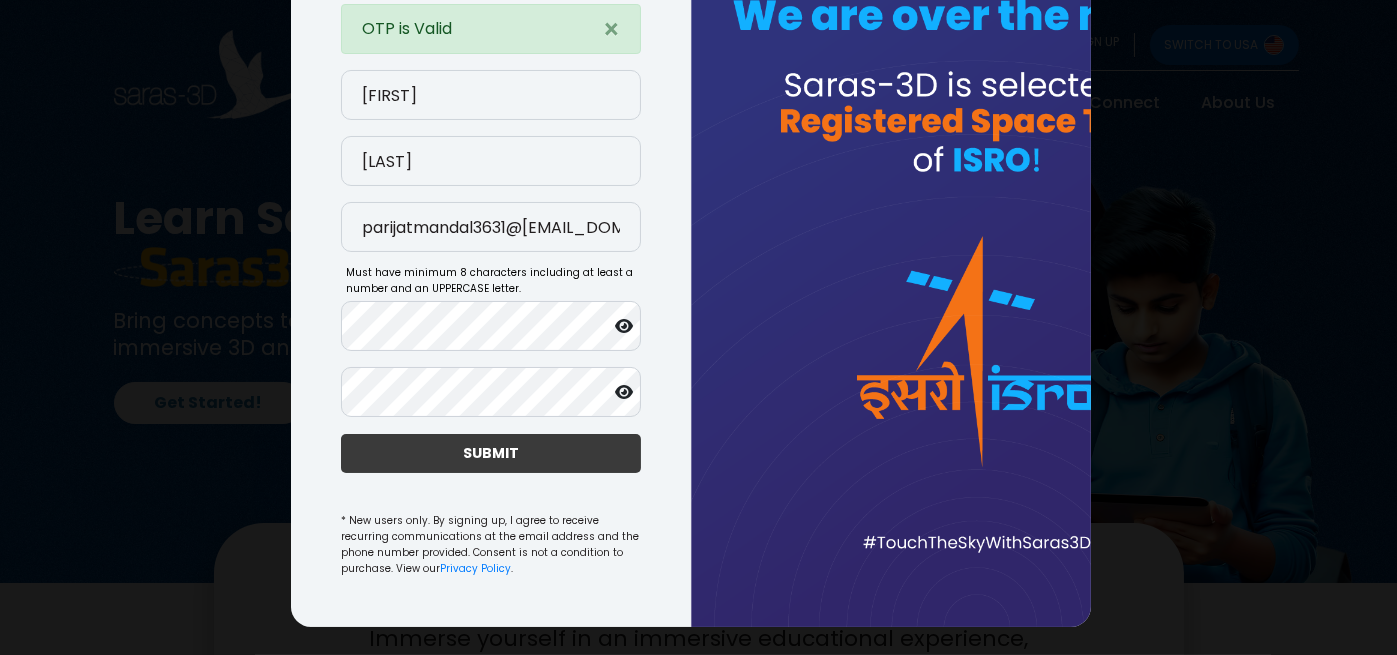 click on "SUBMIT" at bounding box center [491, 453] 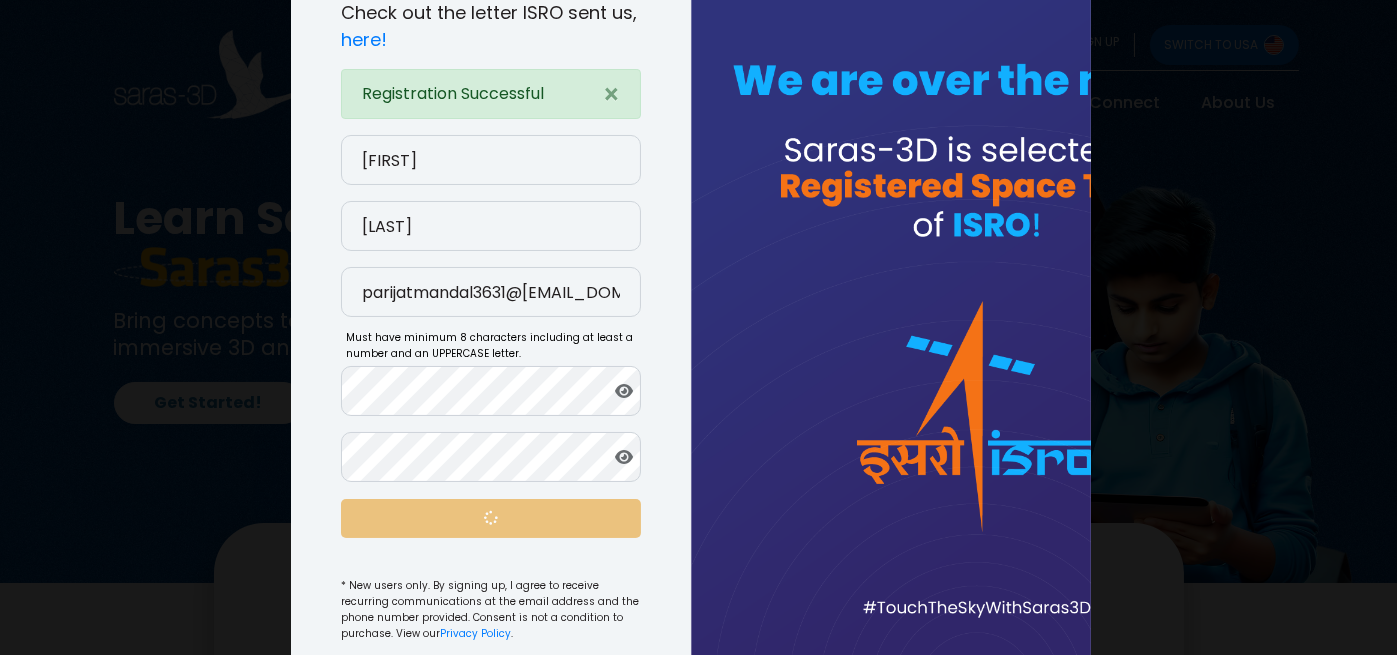 scroll, scrollTop: 137, scrollLeft: 0, axis: vertical 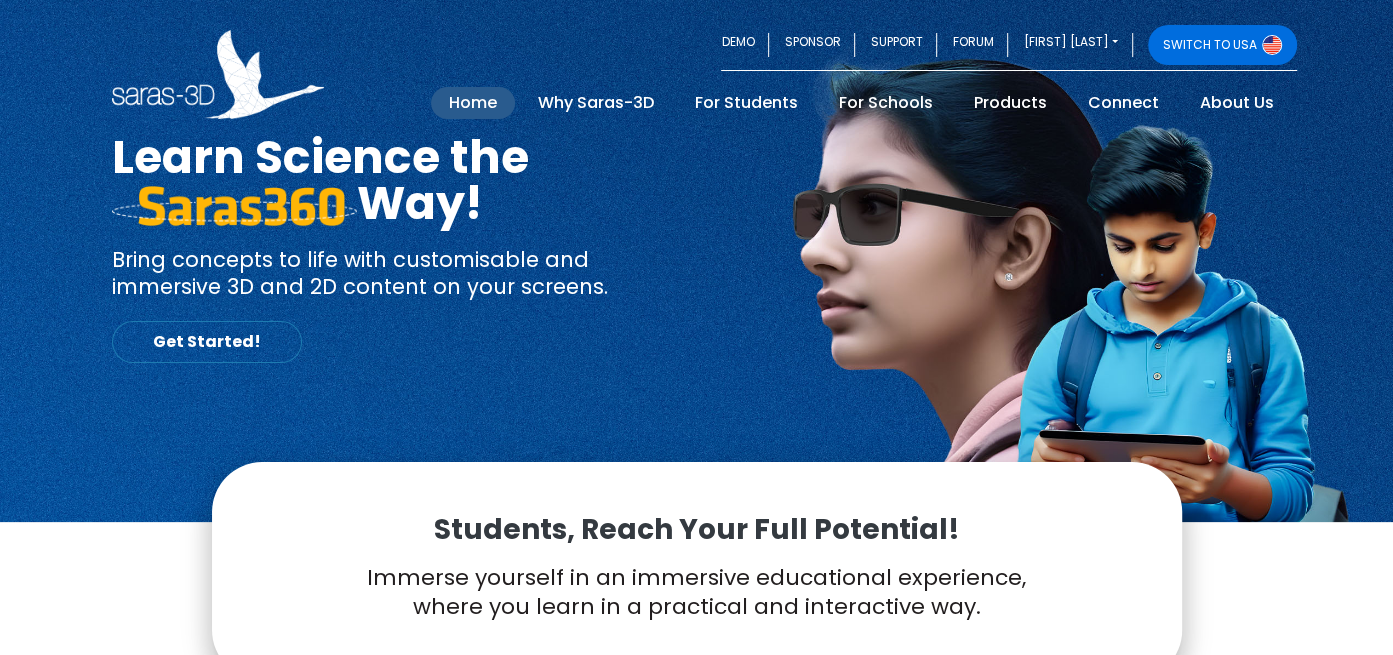 click on "Get Started!" at bounding box center [207, 342] 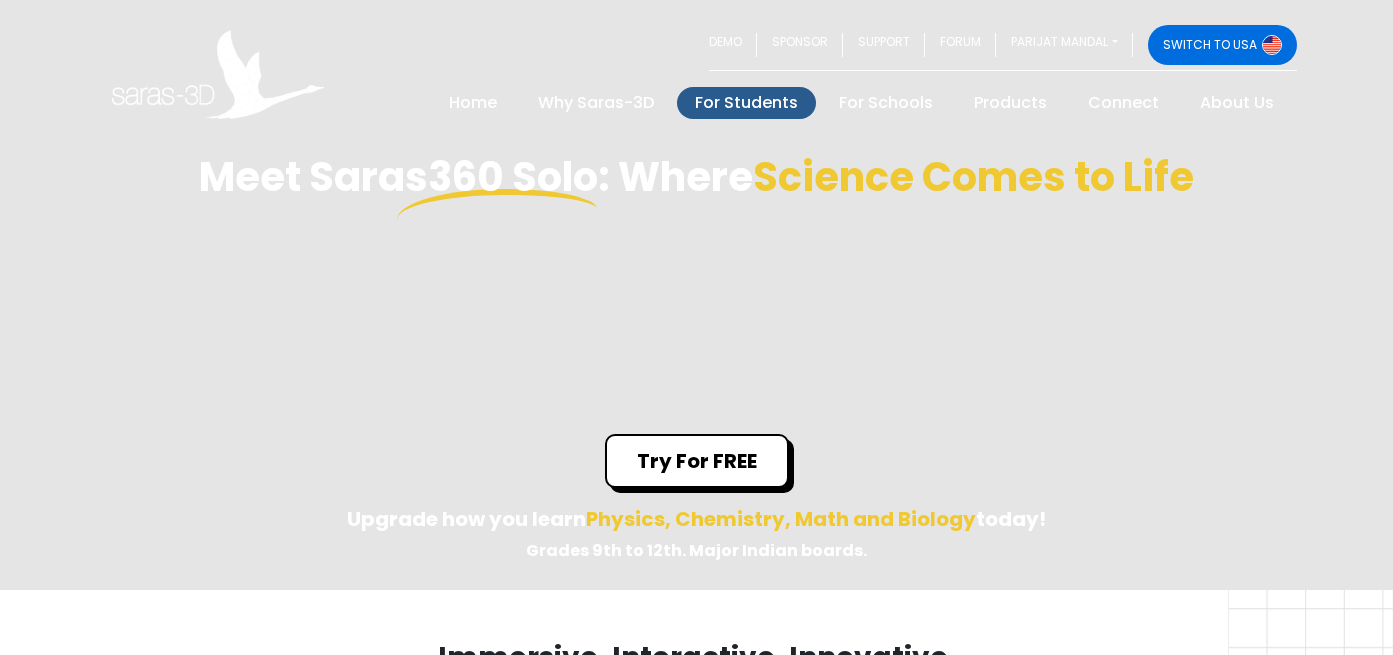 scroll, scrollTop: 0, scrollLeft: 0, axis: both 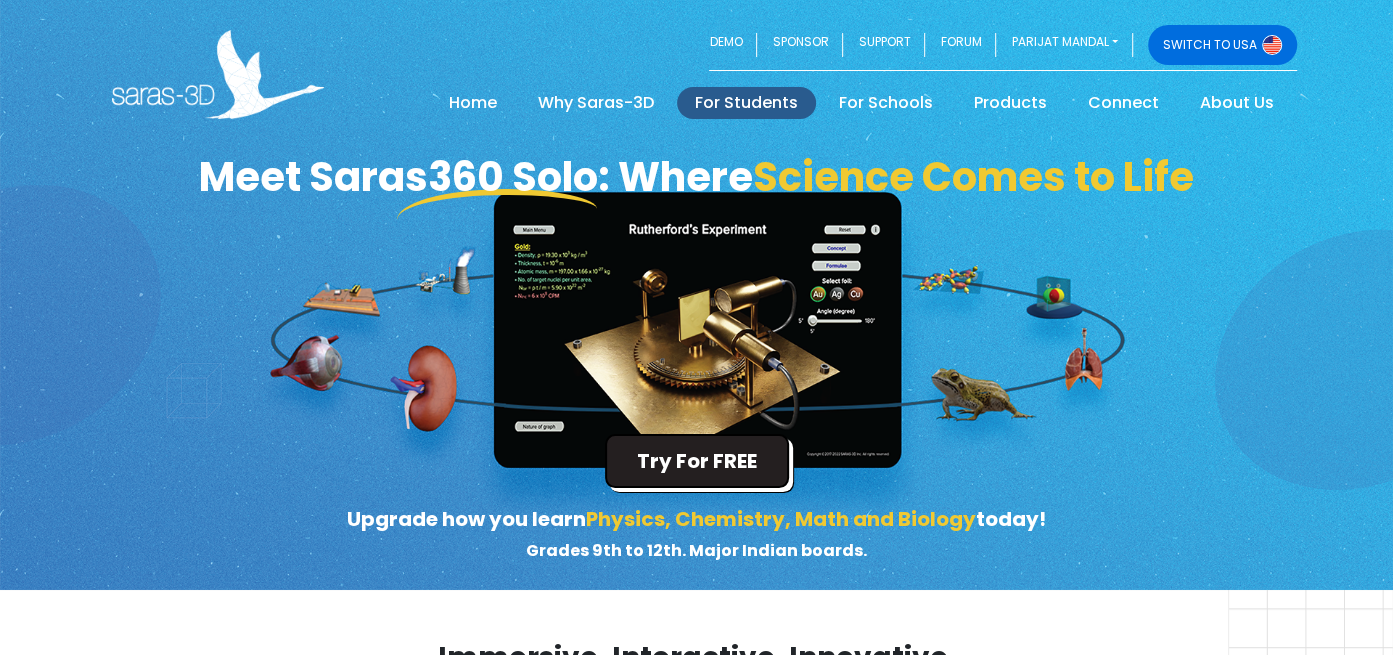 click on "Try For FREE
Upgrade how you learn  Physics, Chemistry, Math and Biology  today!   Grades 9th to 12th. Major Indian boards." at bounding box center [696, 507] 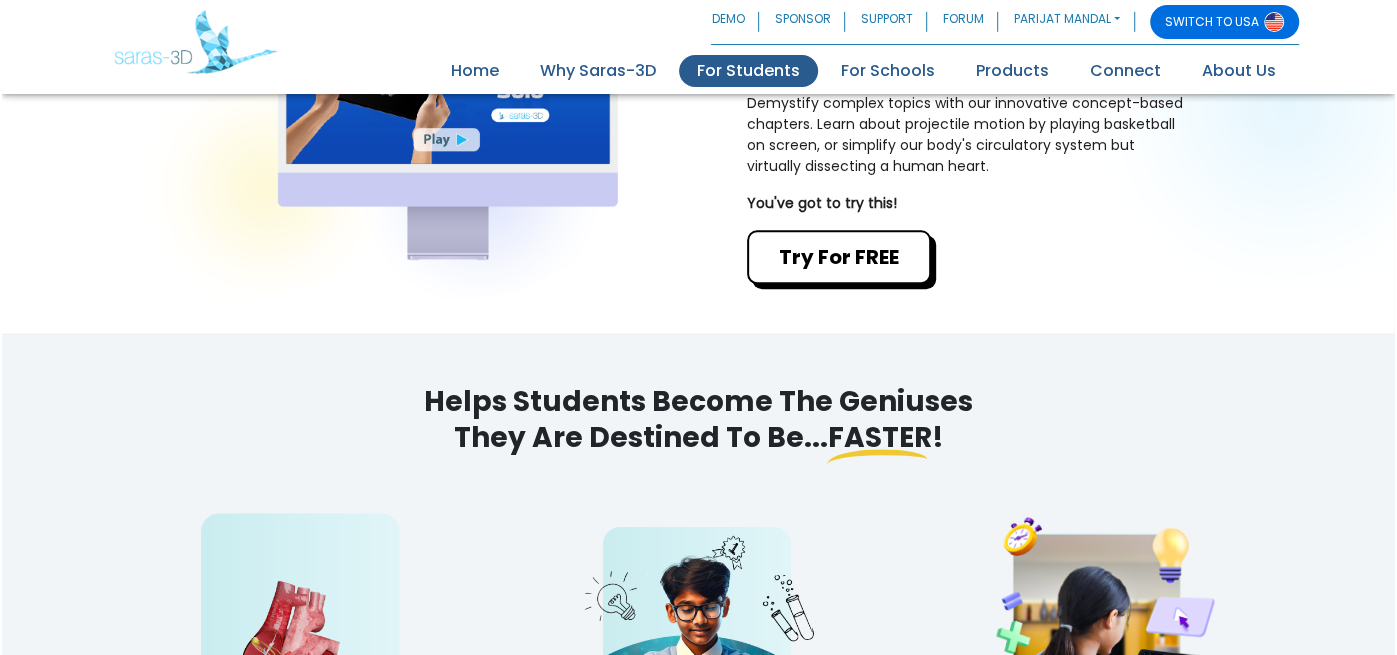 scroll, scrollTop: 768, scrollLeft: 0, axis: vertical 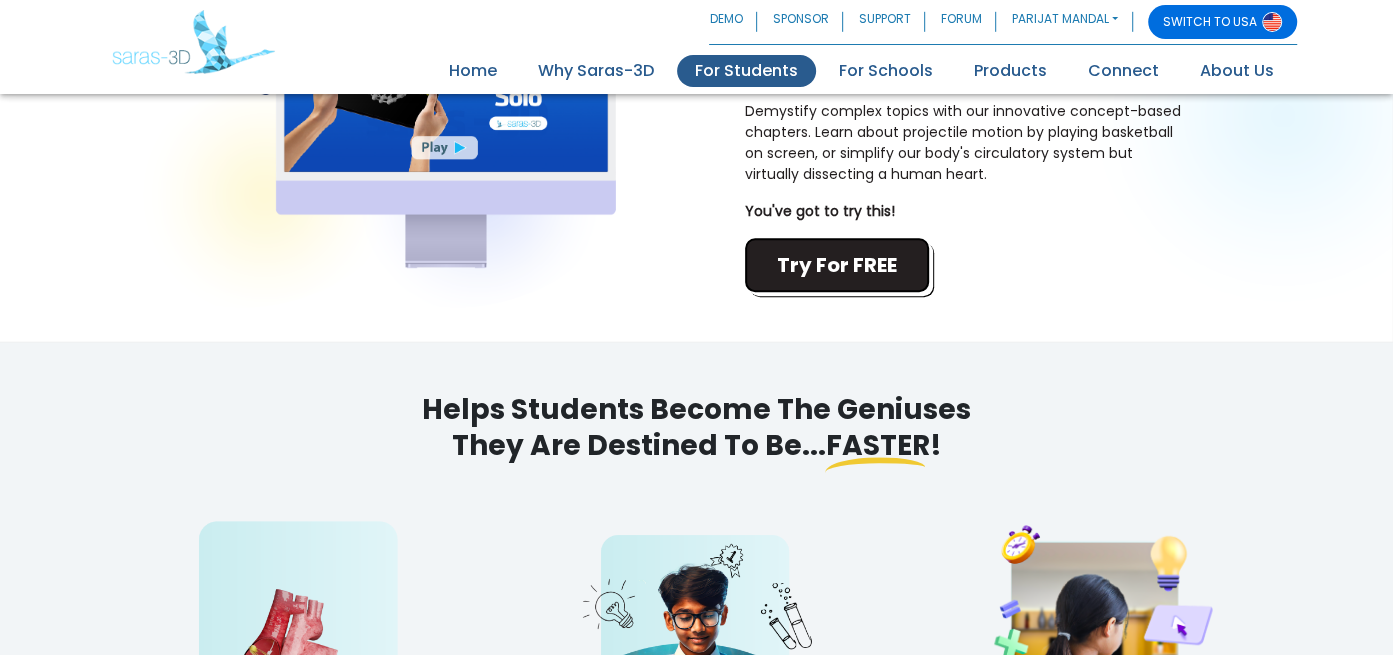 click on "Try For FREE" at bounding box center (837, 265) 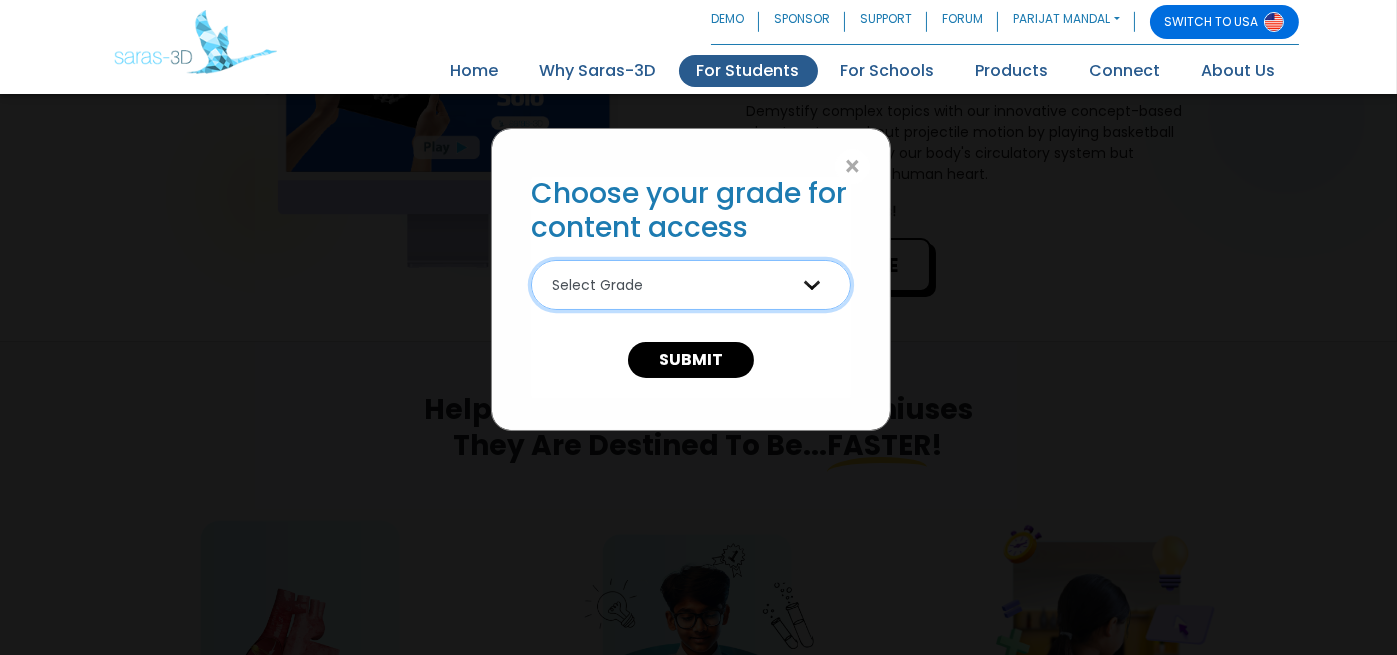 click on "Select Grade
9th Grade
10th Grade
11th Grade
12th Grade" at bounding box center (691, 285) 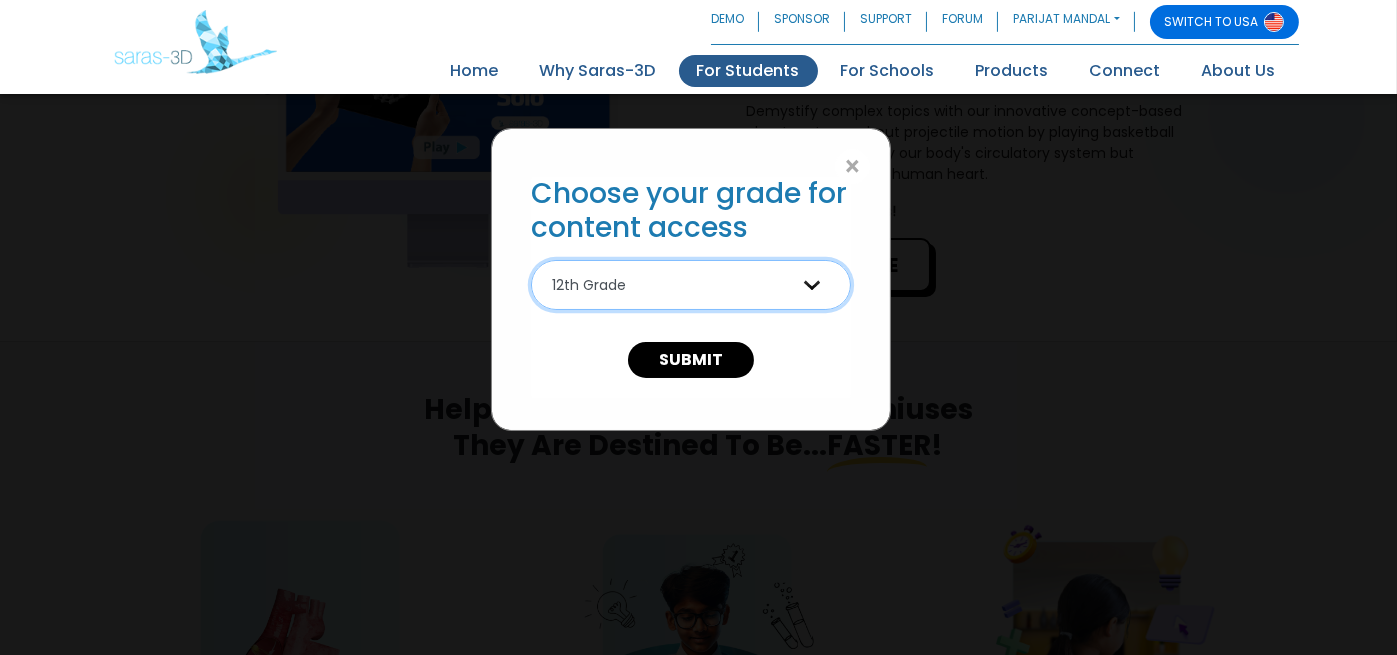 click on "Select Grade
9th Grade
10th Grade
11th Grade
12th Grade" at bounding box center (691, 285) 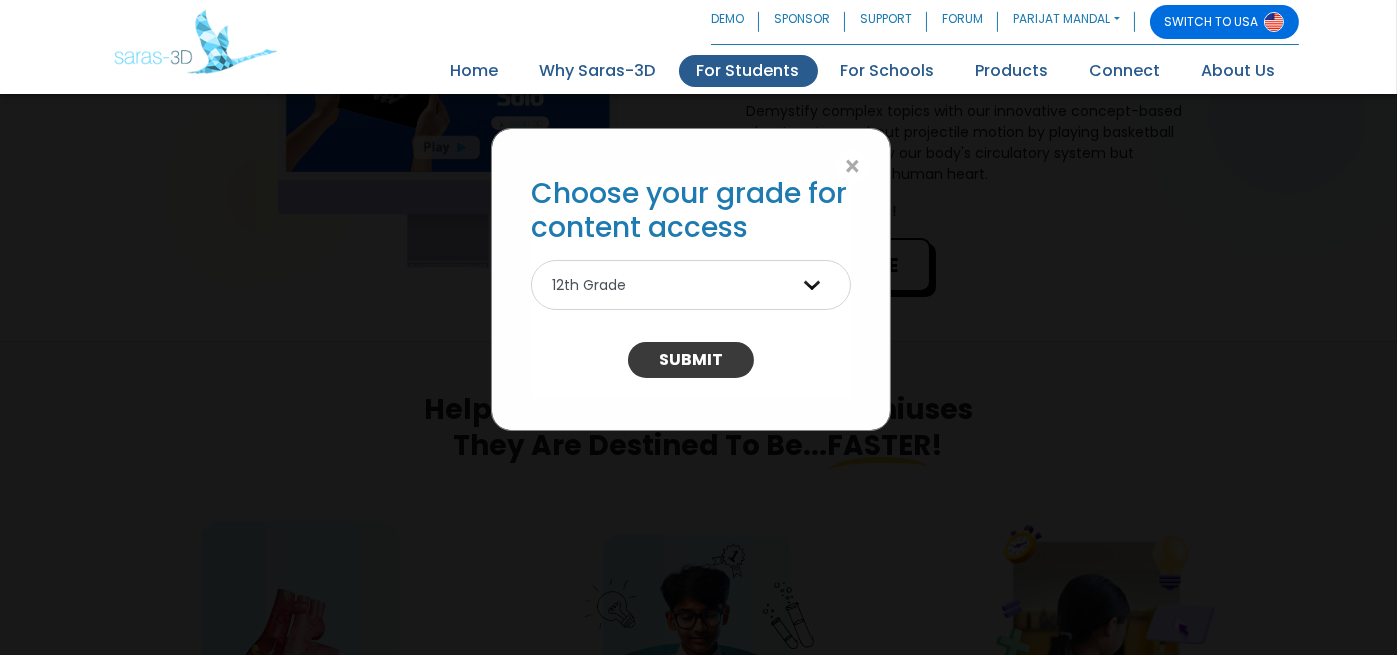 click on "SUBMIT" at bounding box center (691, 360) 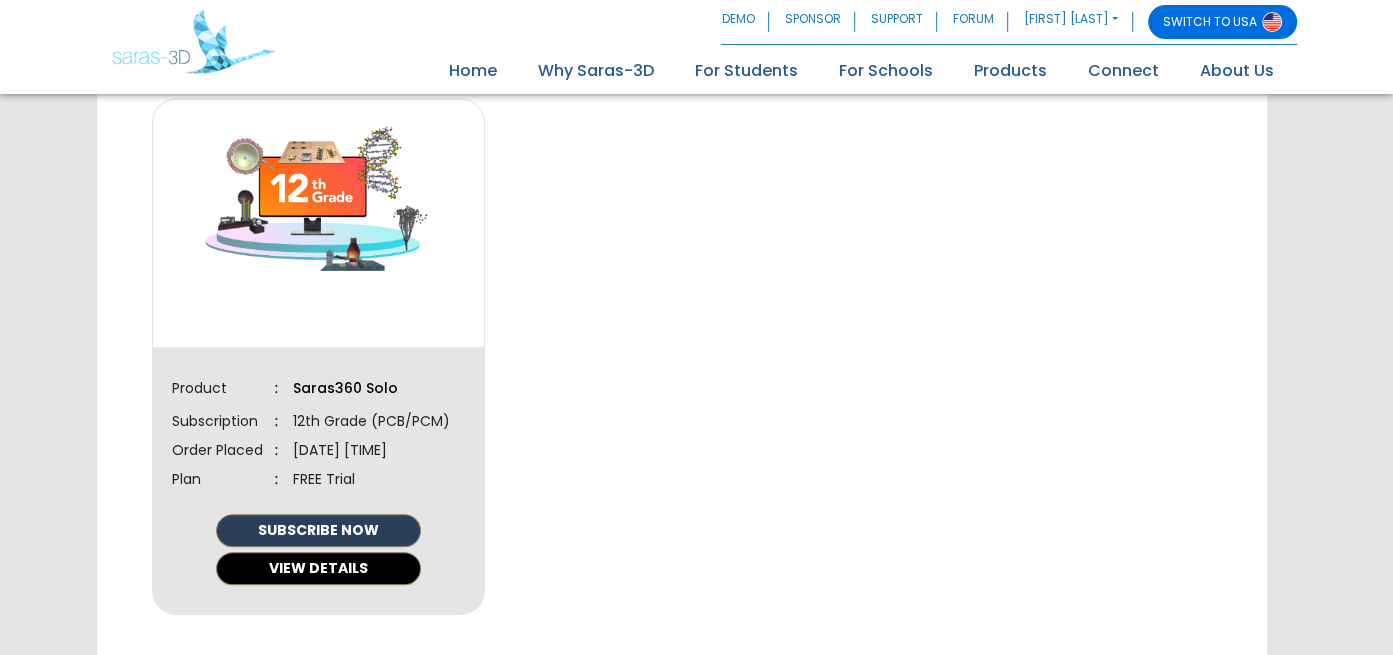 scroll, scrollTop: 620, scrollLeft: 0, axis: vertical 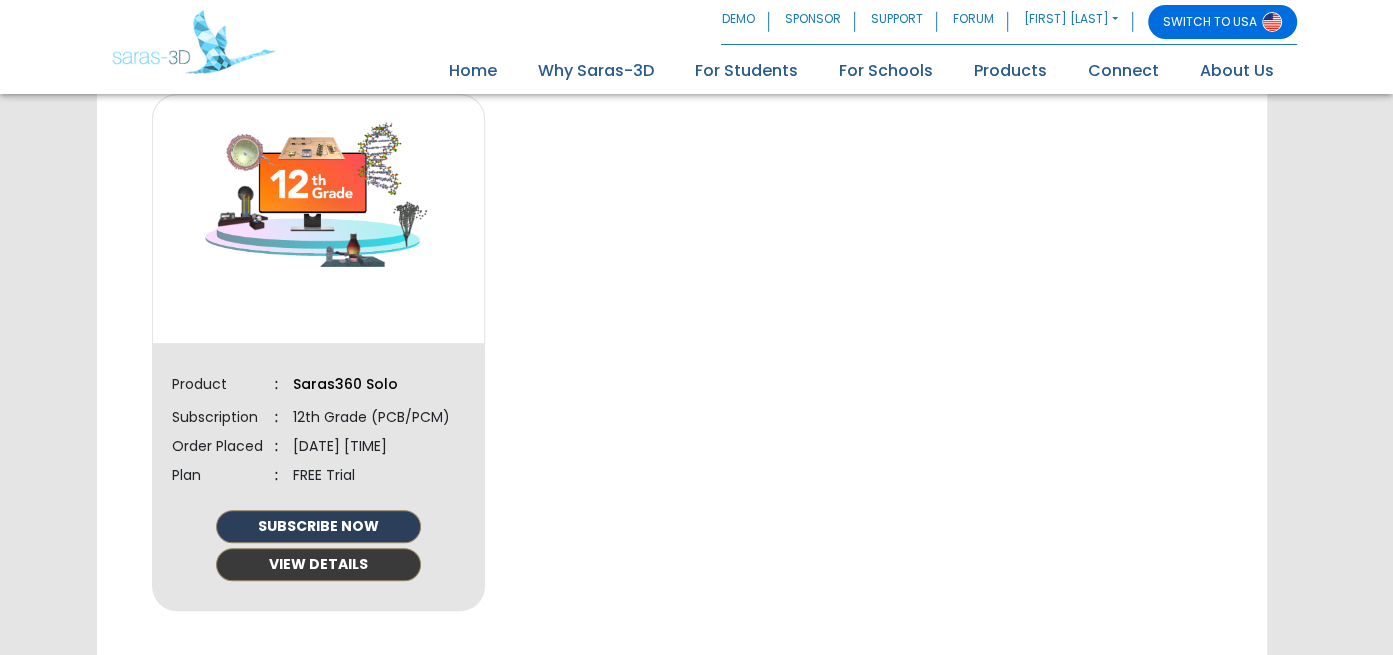 click on "VIEW DETAILS" at bounding box center (318, 564) 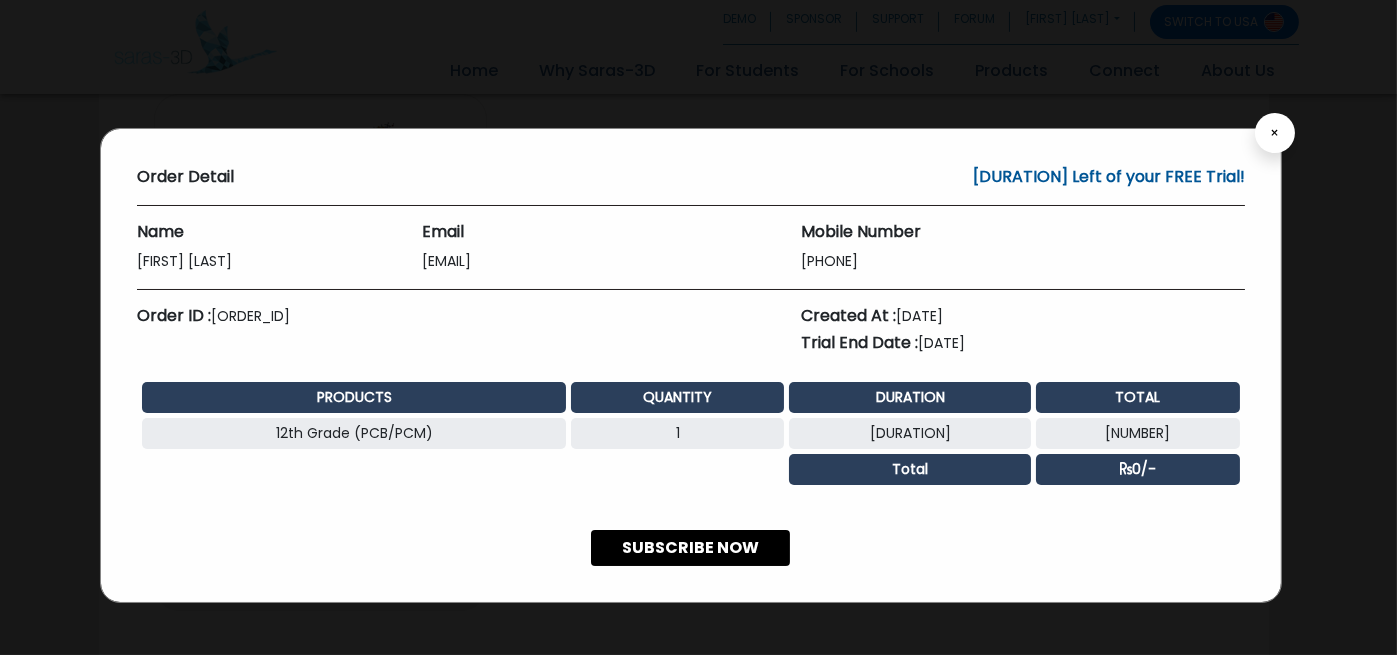 click on "×" at bounding box center (1274, 133) 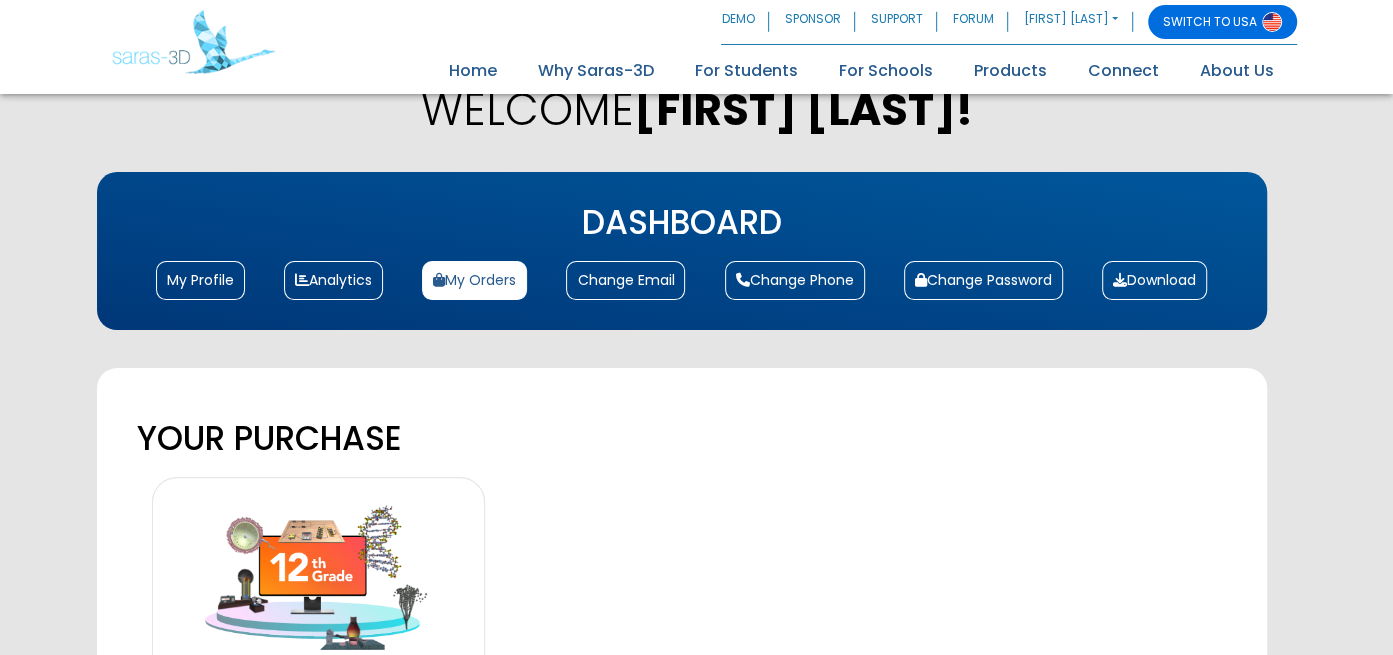 scroll, scrollTop: 236, scrollLeft: 0, axis: vertical 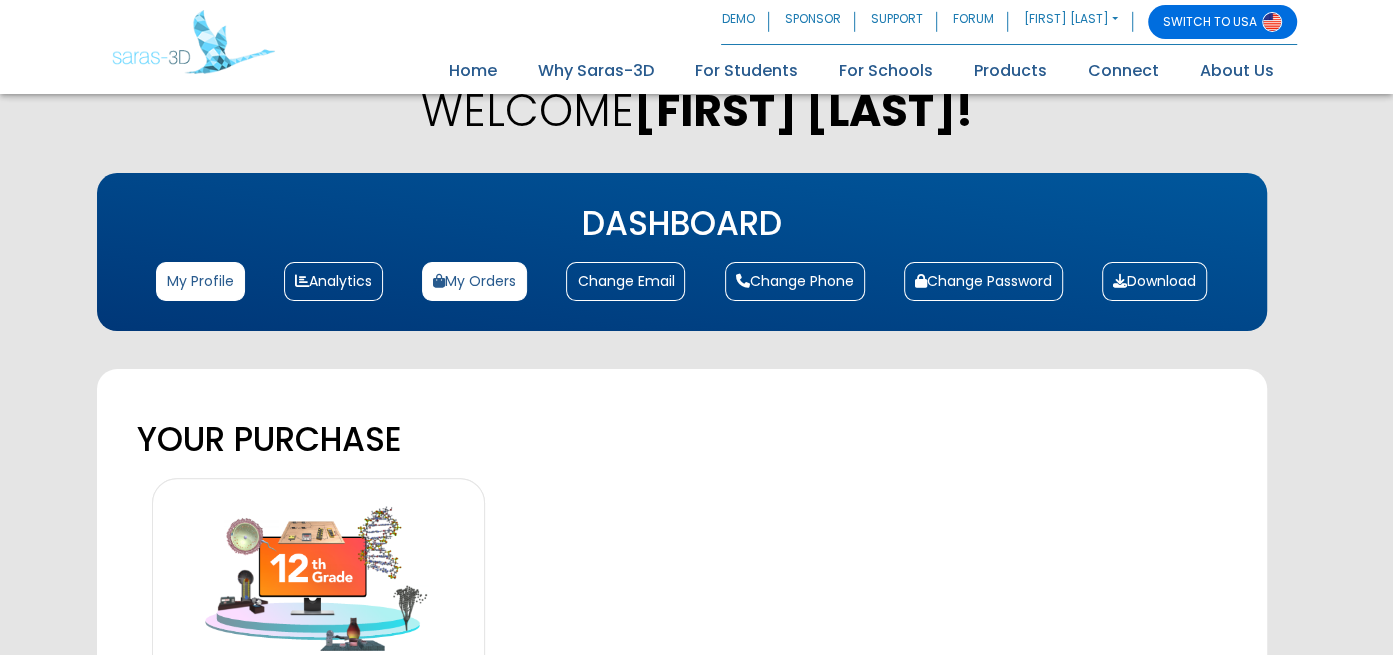 click on "My Profile" at bounding box center [200, 281] 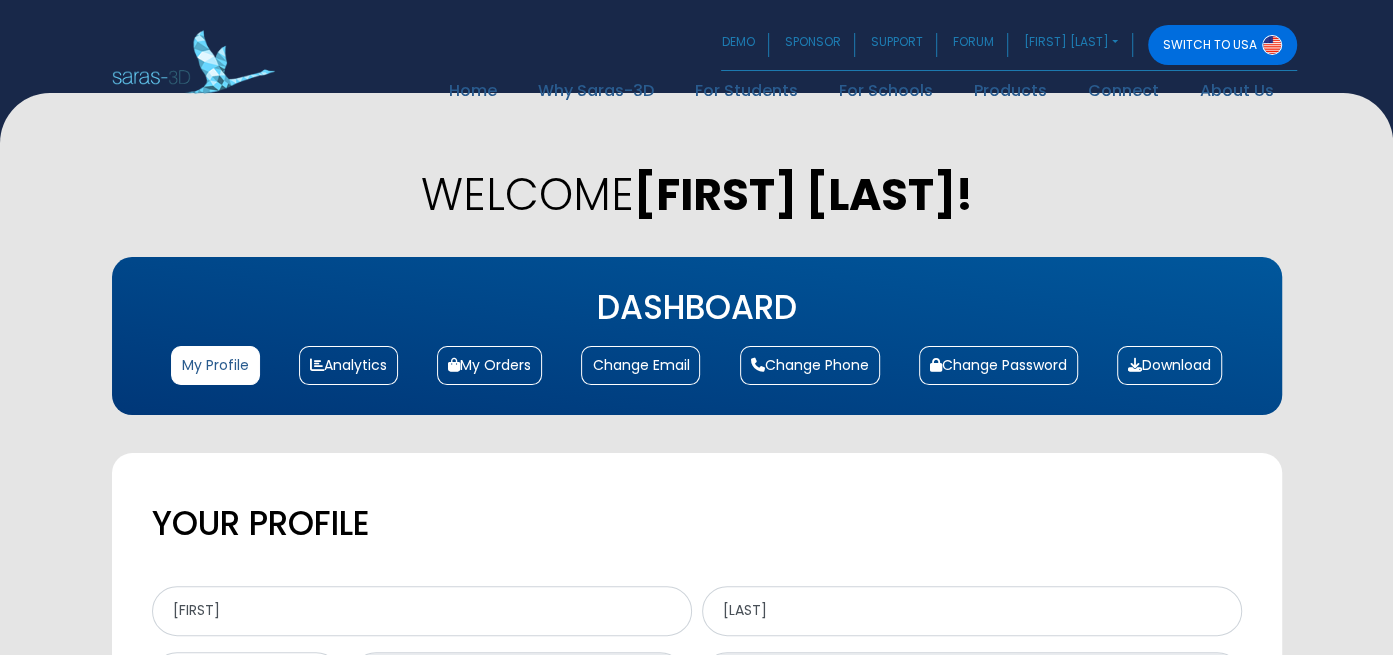 scroll, scrollTop: 20, scrollLeft: 0, axis: vertical 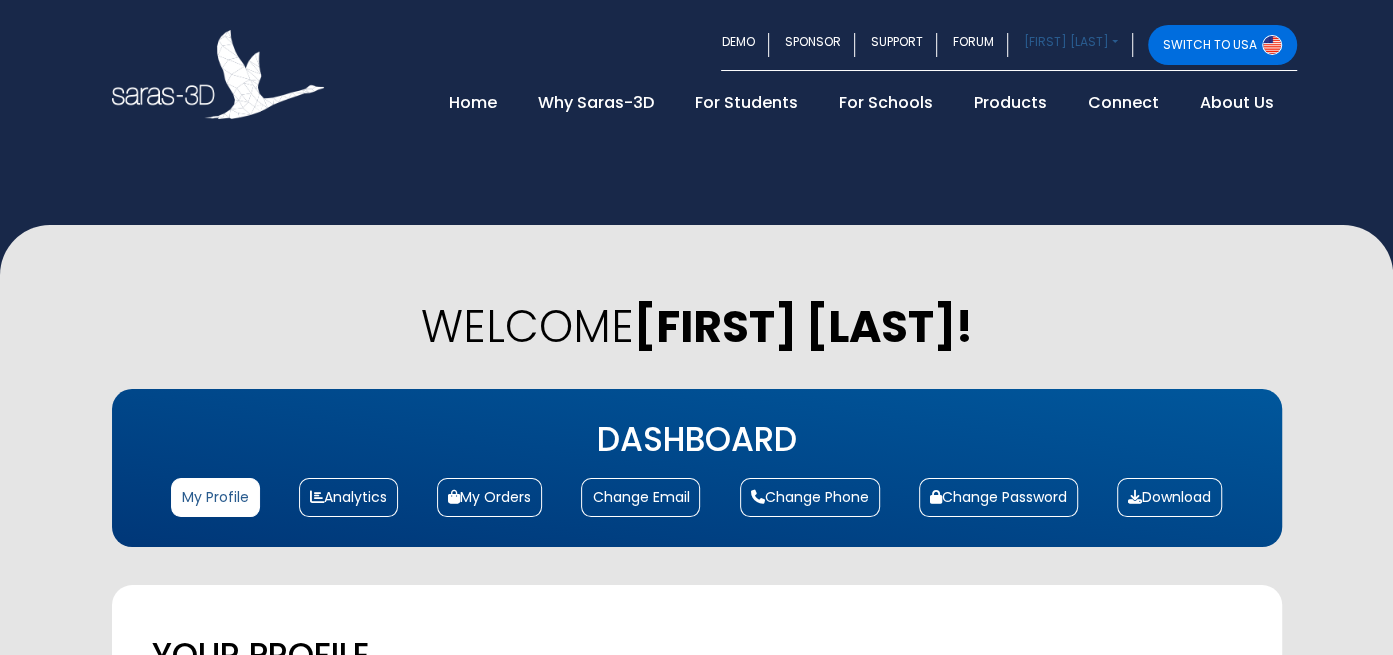 click on "[FIRST] [LAST]" at bounding box center (1070, 45) 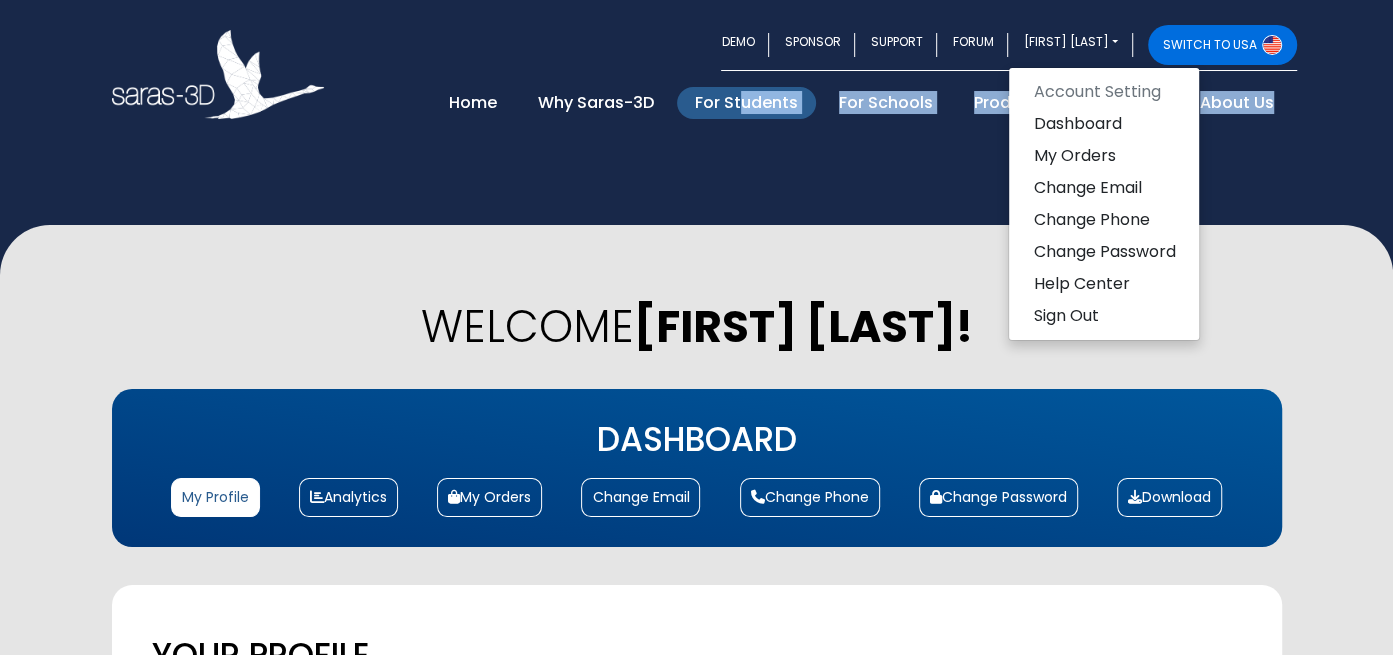 drag, startPoint x: 855, startPoint y: 176, endPoint x: 751, endPoint y: 100, distance: 128.80994 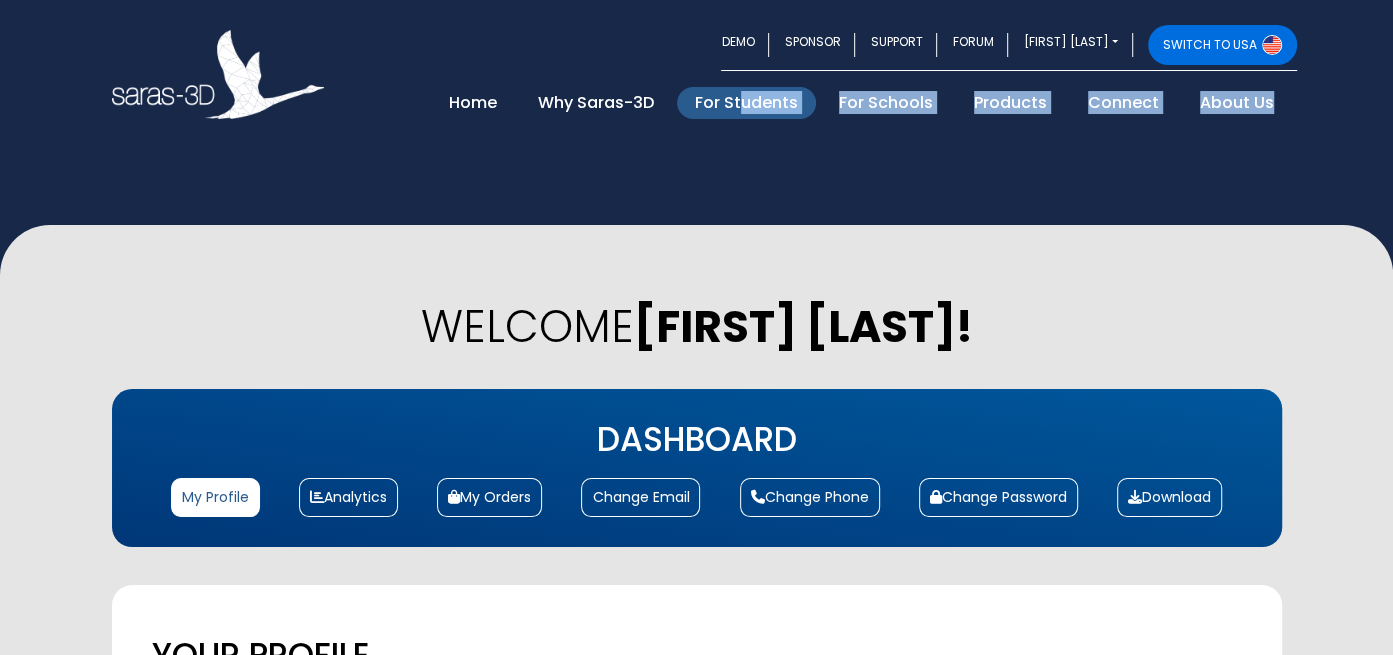 click on "For Students" at bounding box center (746, 103) 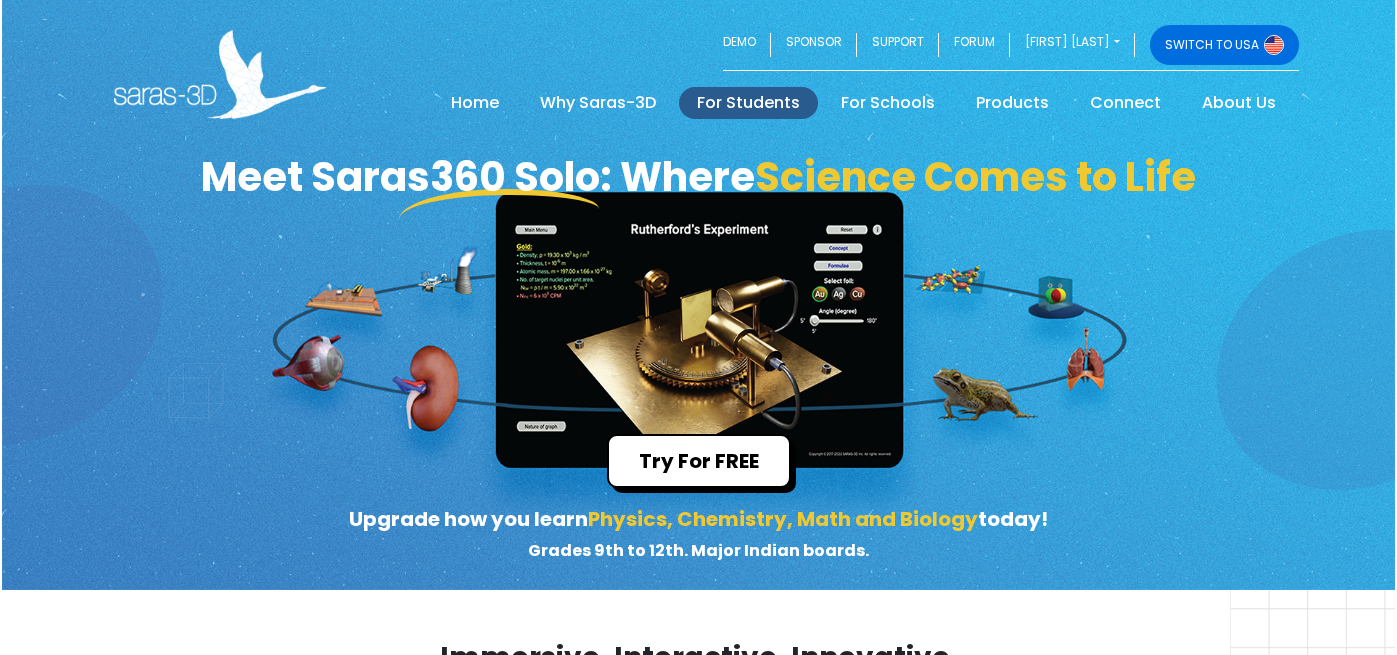 scroll, scrollTop: 0, scrollLeft: 0, axis: both 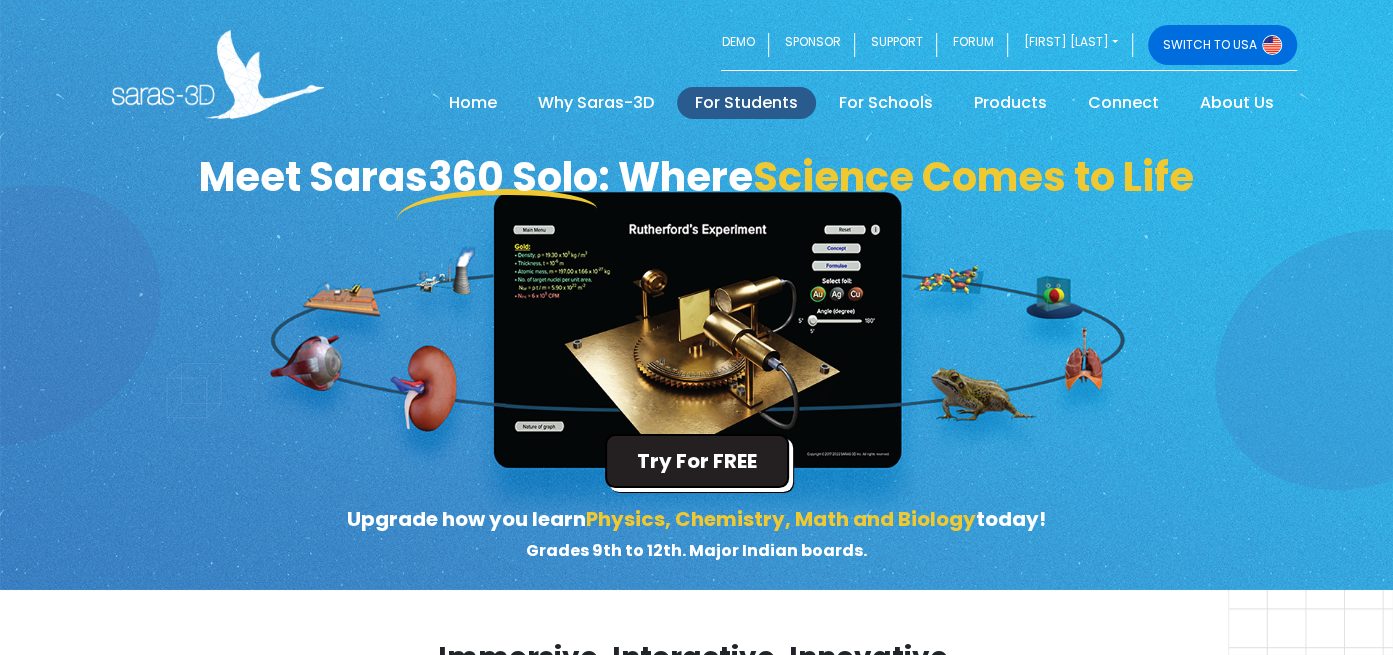 click on "Try For FREE" at bounding box center [697, 461] 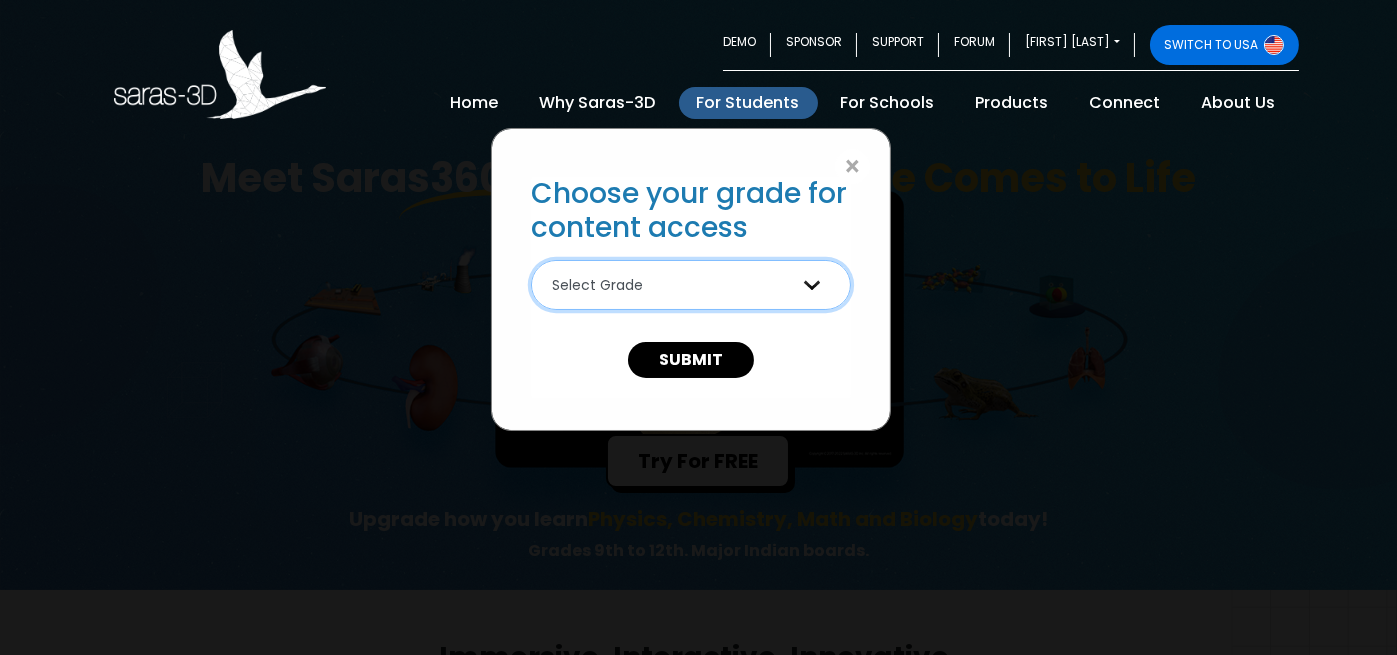 click on "Select Grade
9th Grade
10th Grade
11th Grade
12th Grade" at bounding box center [691, 285] 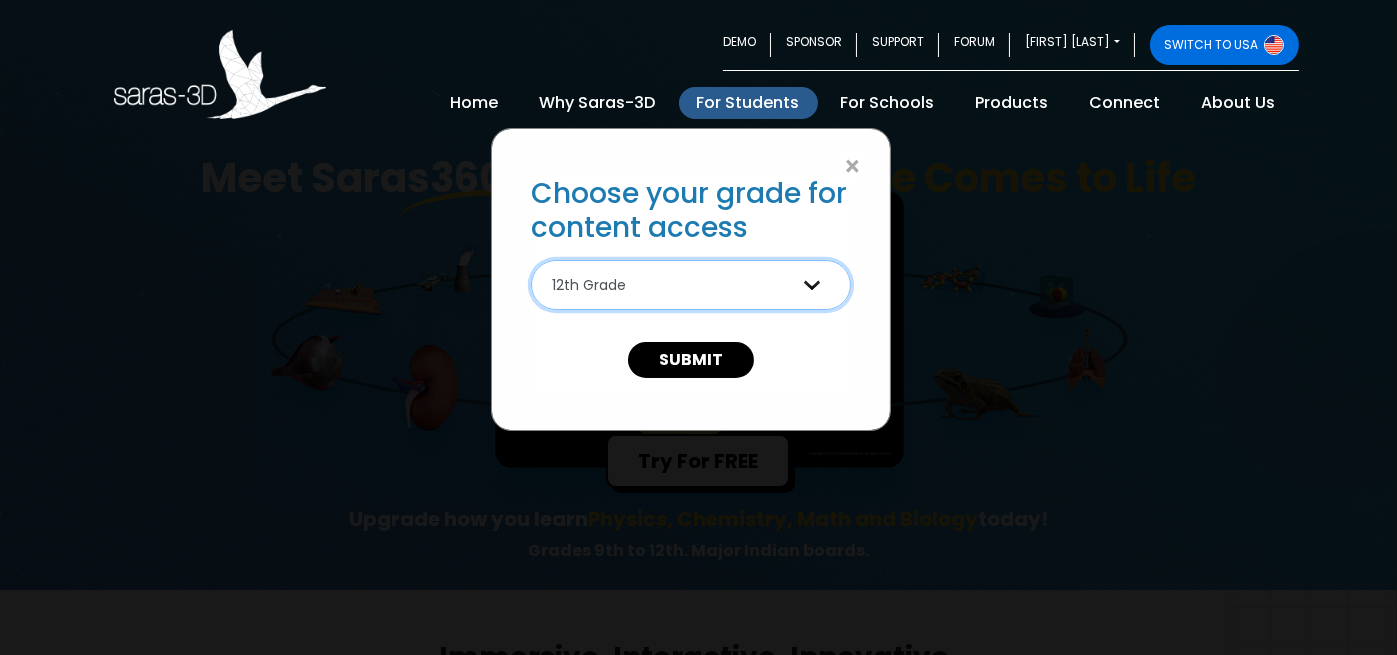click on "Select Grade
9th Grade
10th Grade
11th Grade
12th Grade" at bounding box center [691, 285] 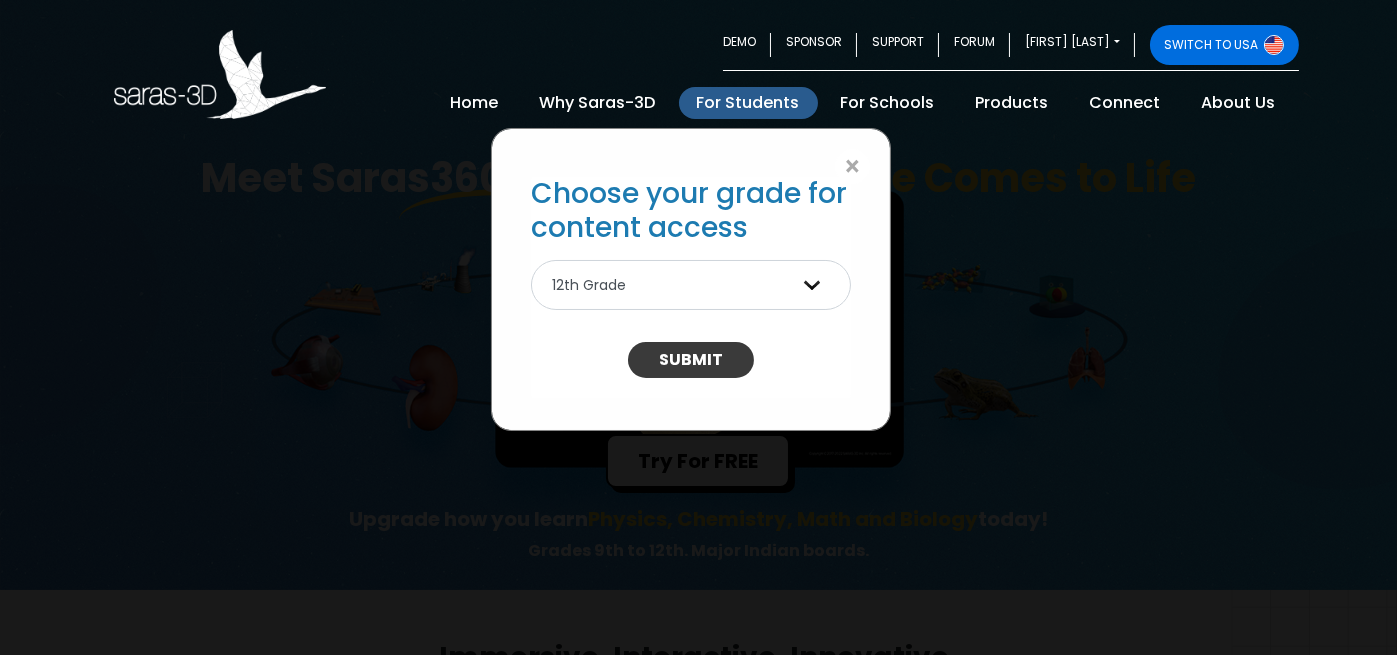 click on "SUBMIT" at bounding box center (691, 360) 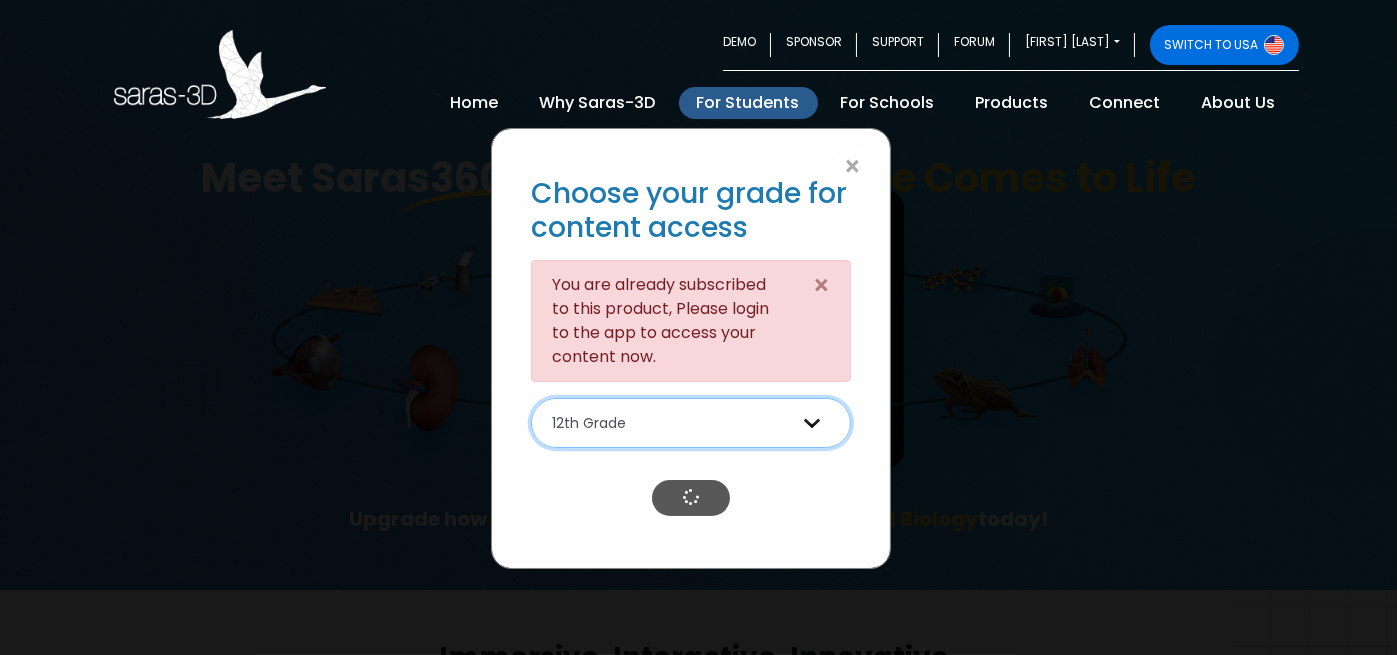 click on "Select Grade
9th Grade
10th Grade
11th Grade
12th Grade" at bounding box center (691, 423) 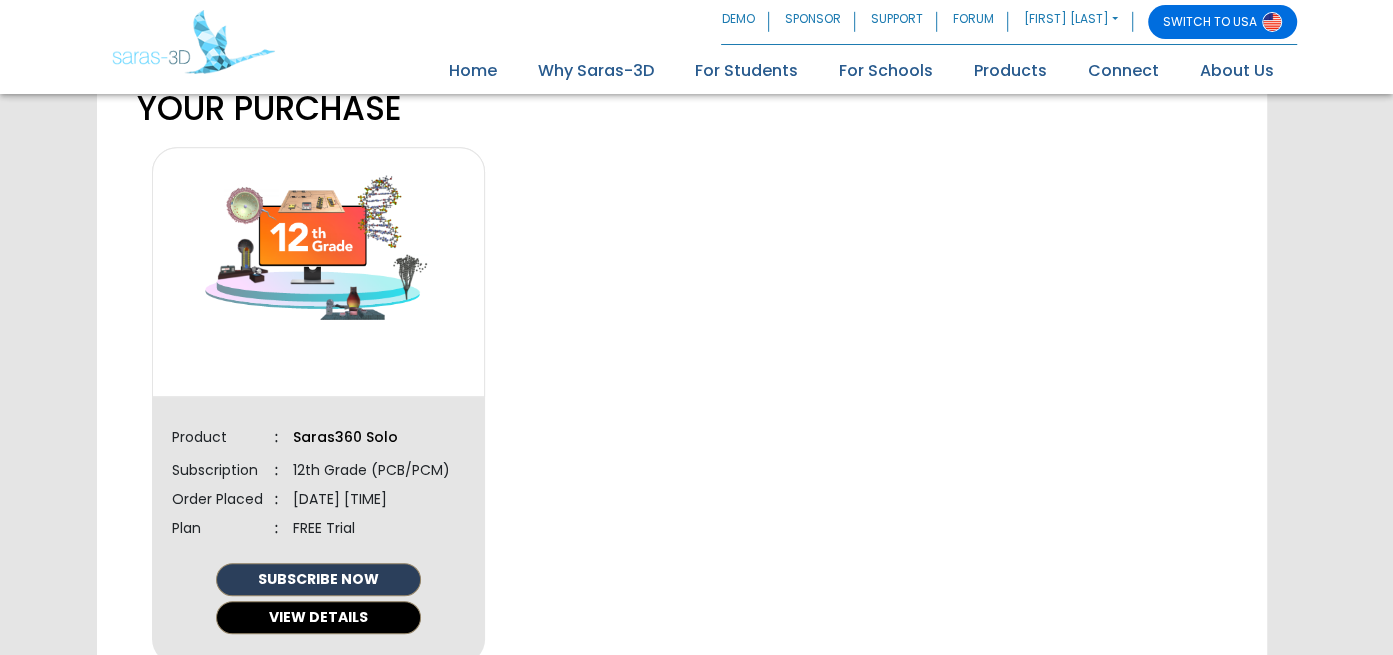 scroll, scrollTop: 594, scrollLeft: 0, axis: vertical 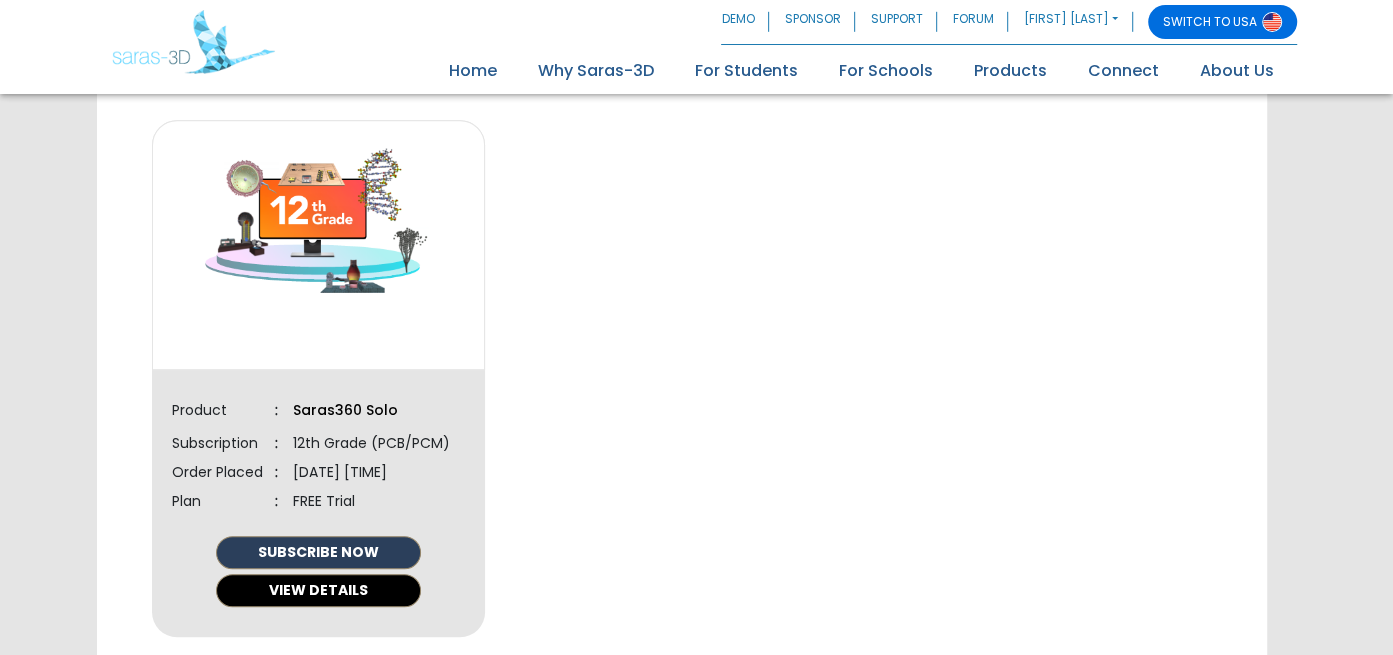 click on "SUBSCRIBE NOW" at bounding box center [318, 552] 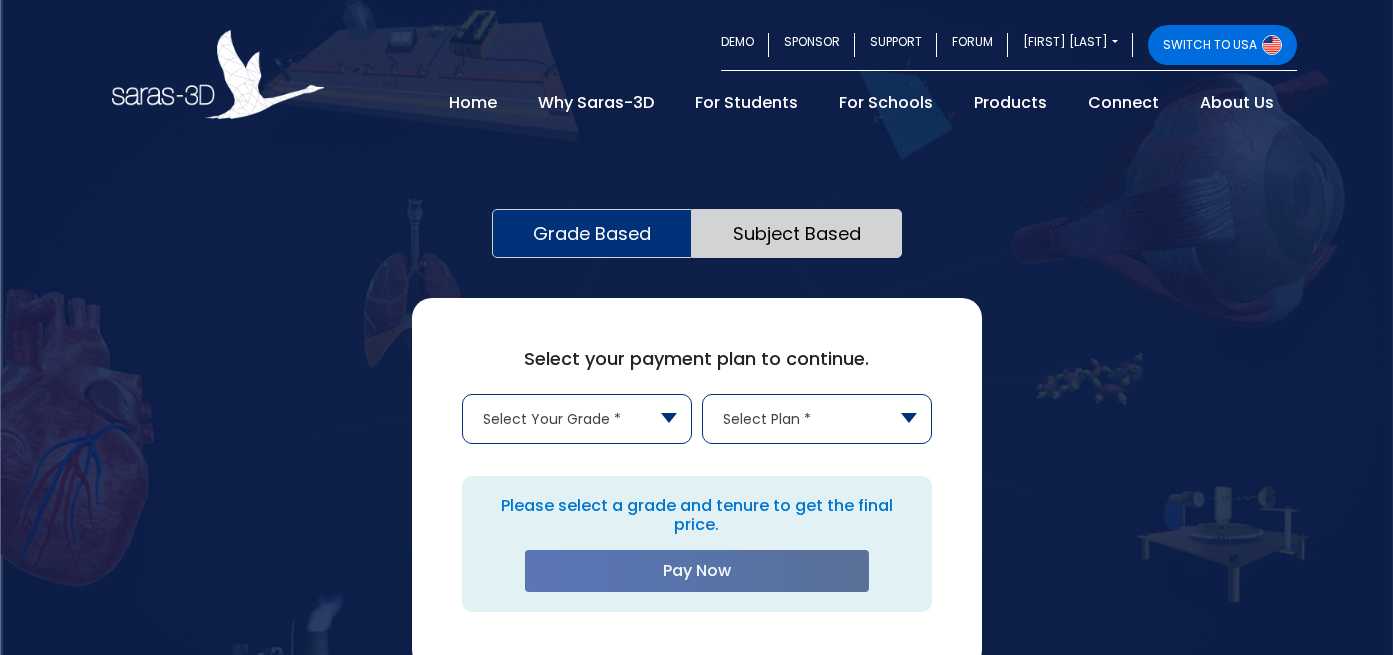 scroll, scrollTop: 0, scrollLeft: 0, axis: both 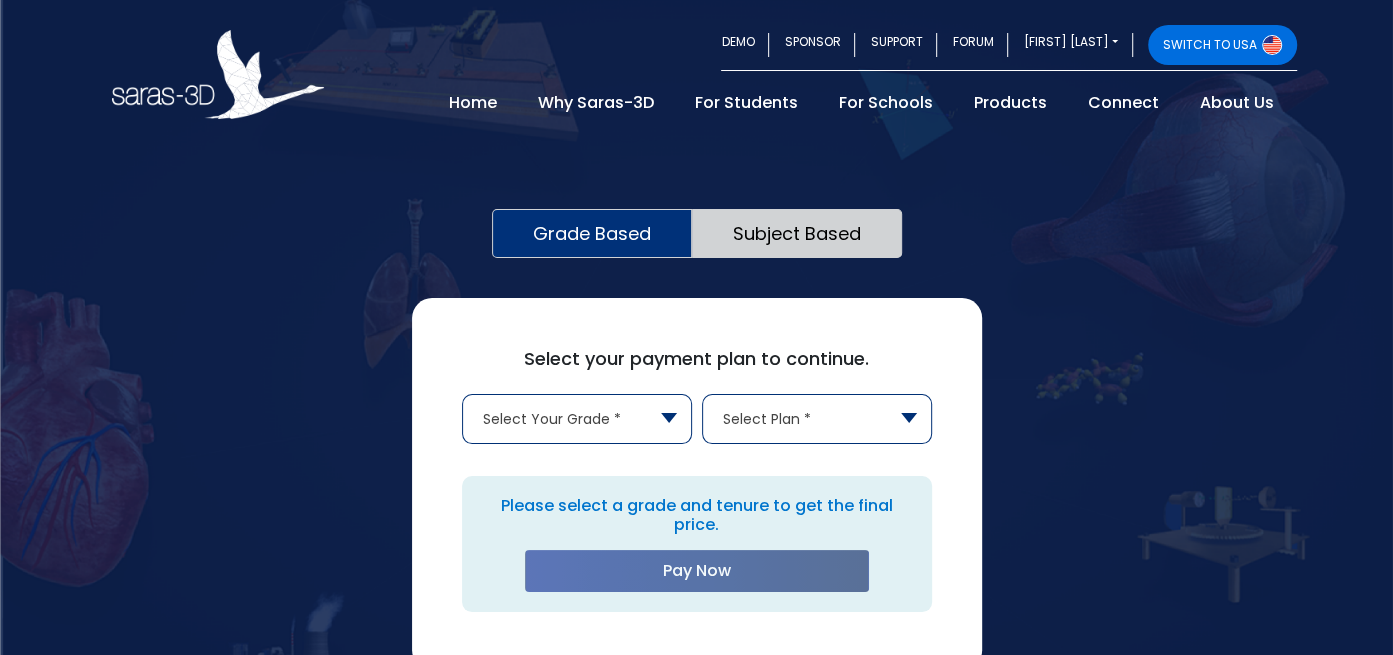 click on "Subject Based" at bounding box center [797, 233] 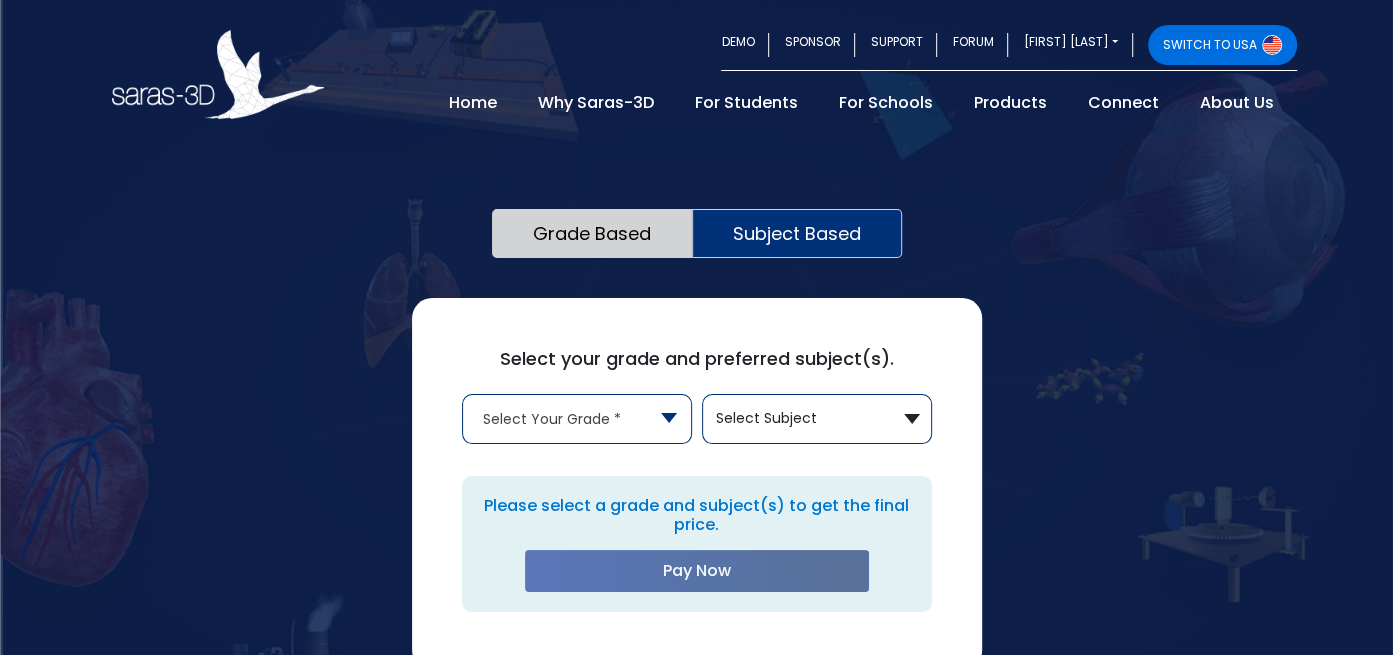 click on "Grade Based" at bounding box center [592, 233] 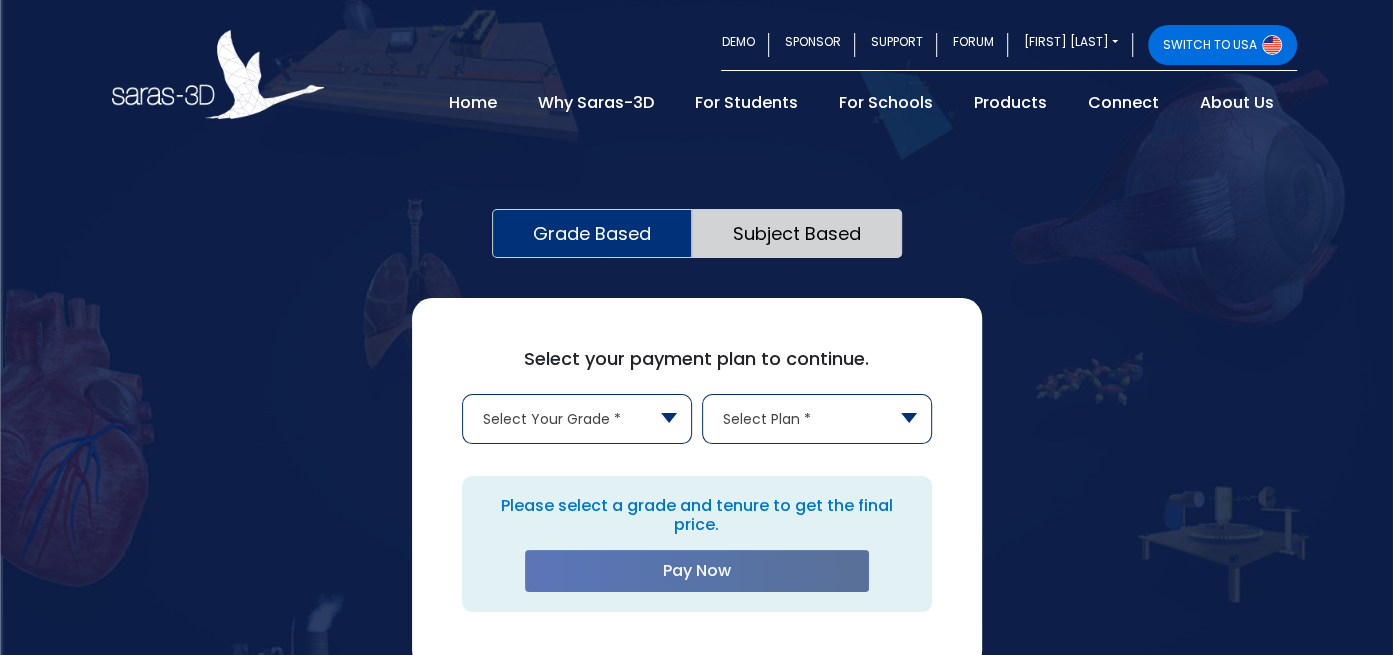 click on "Subject Based" at bounding box center (797, 233) 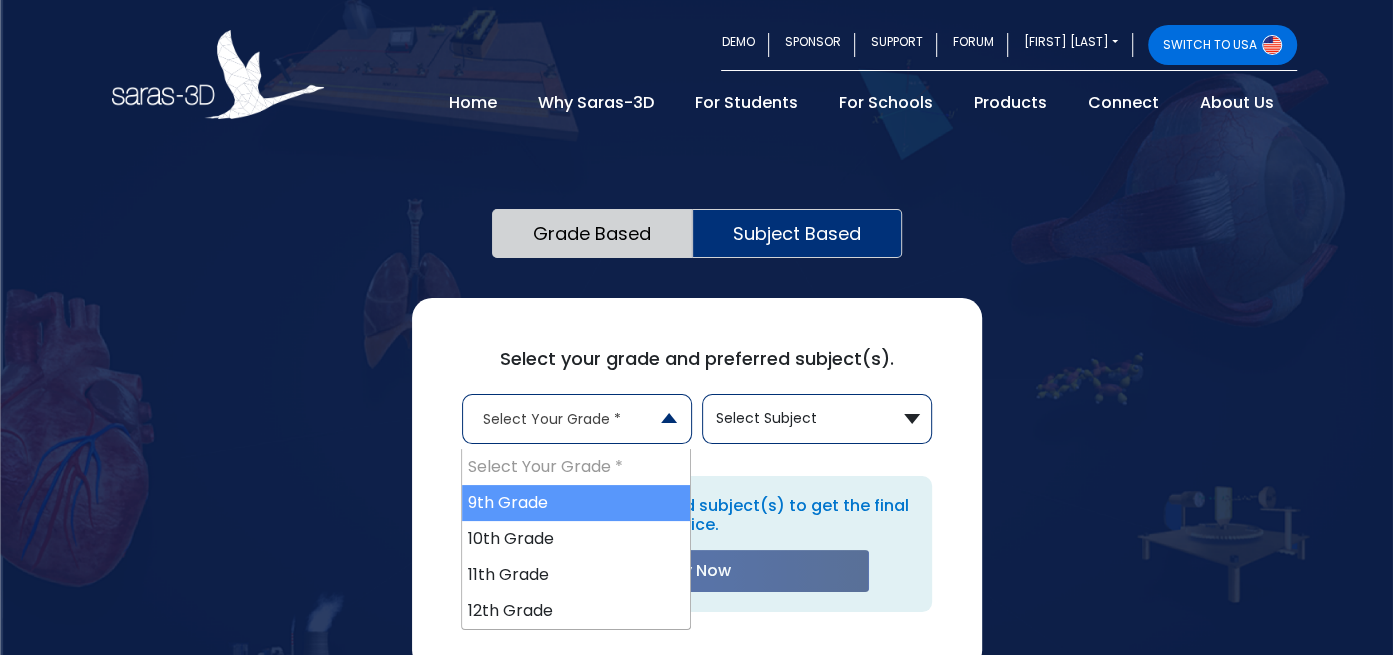 click on "Select Your Grade *" at bounding box center (577, 419) 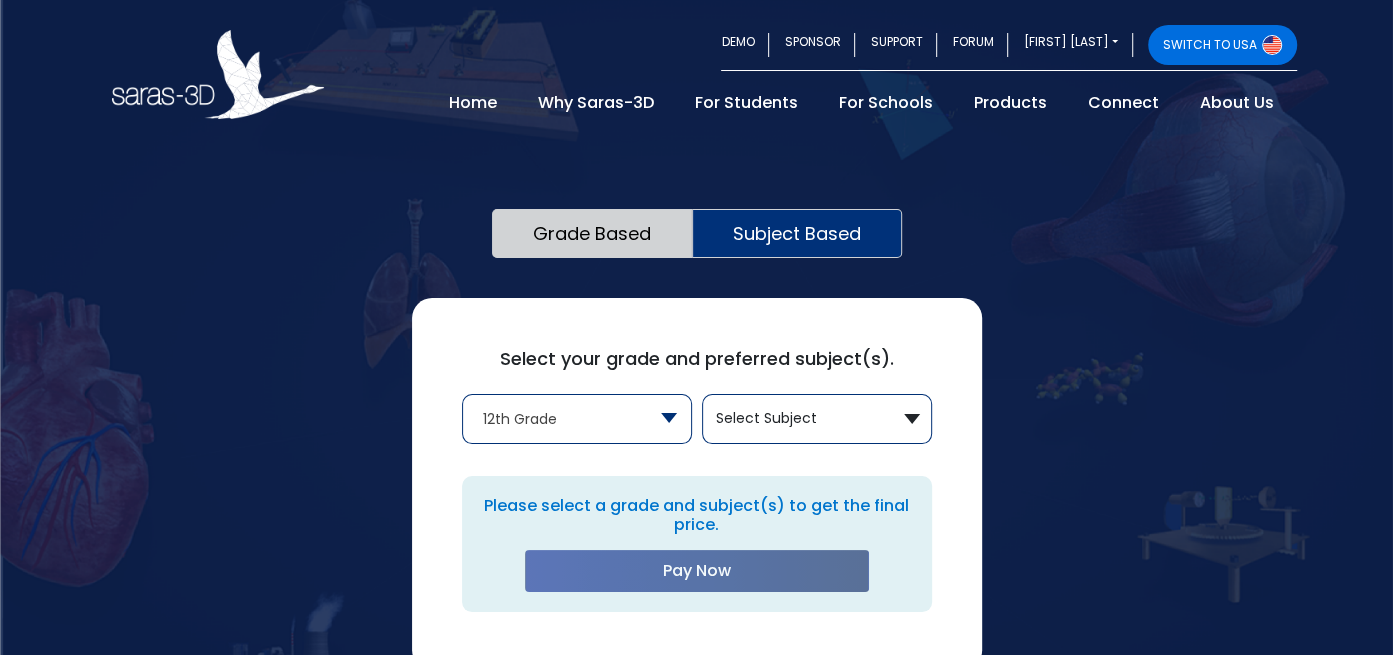 click on "Select Subject" at bounding box center [766, 418] 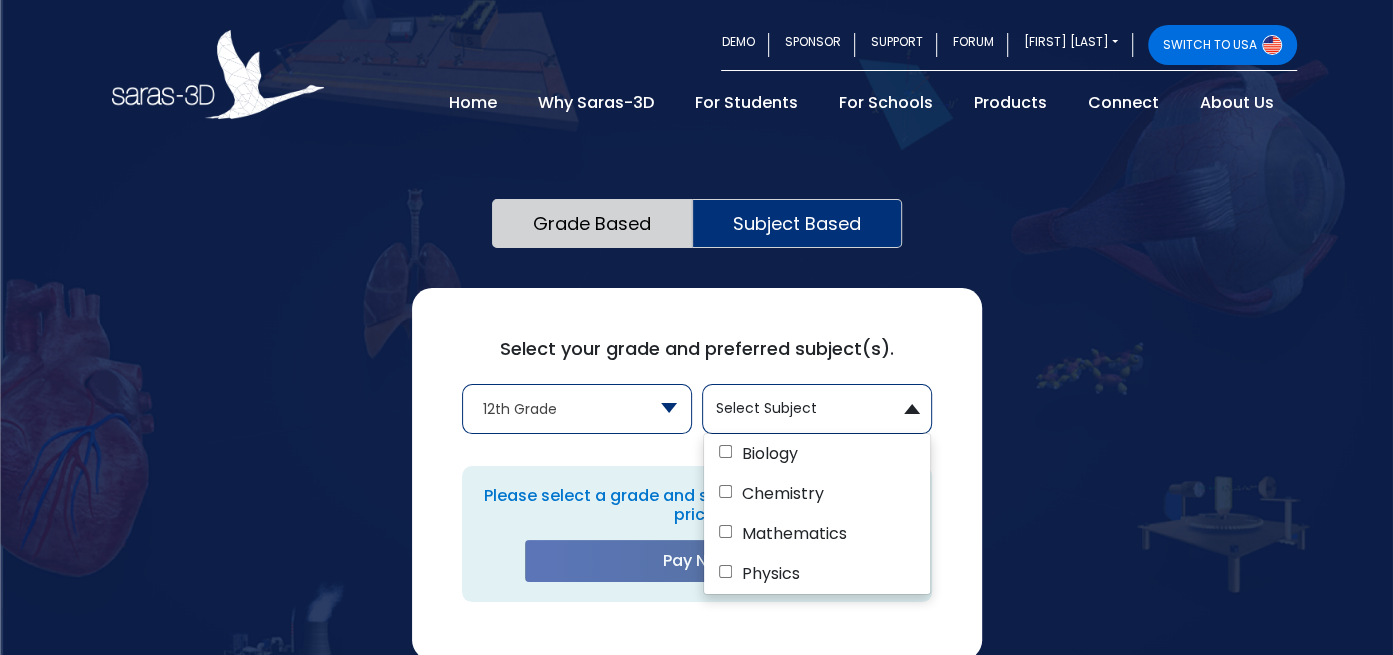 scroll, scrollTop: 12, scrollLeft: 0, axis: vertical 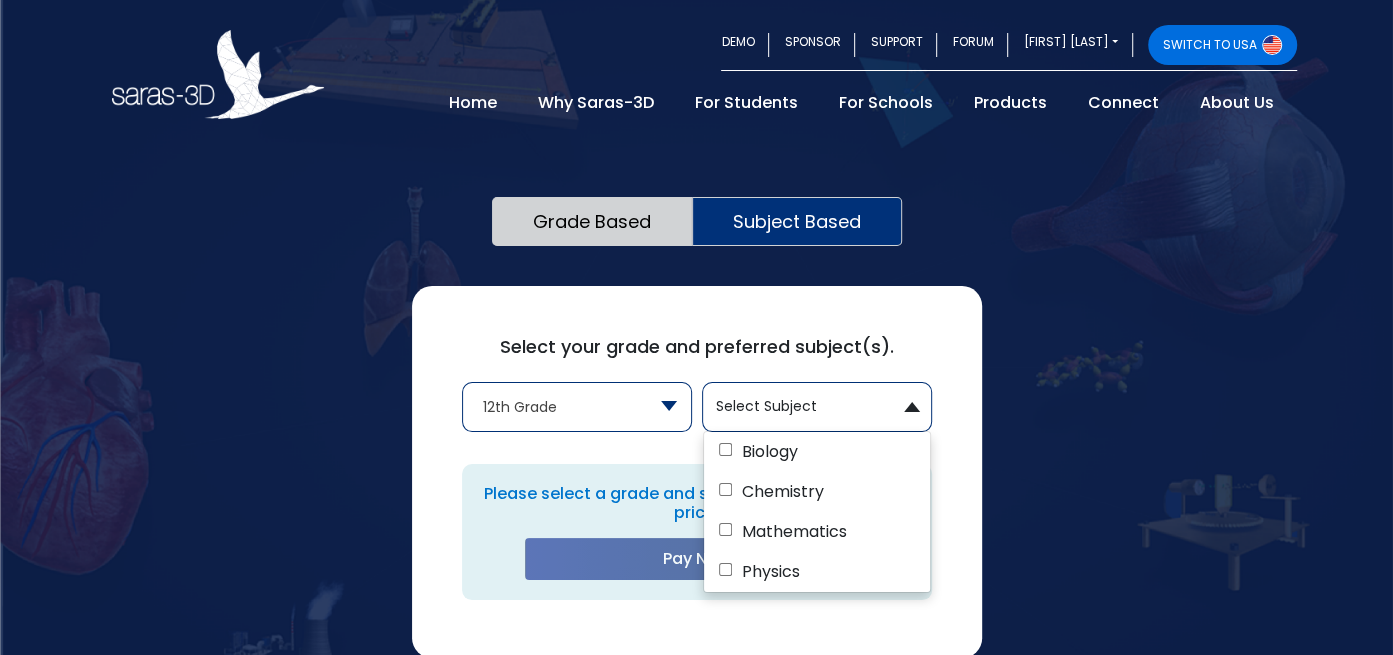 click on "Mathematics" at bounding box center [725, 449] 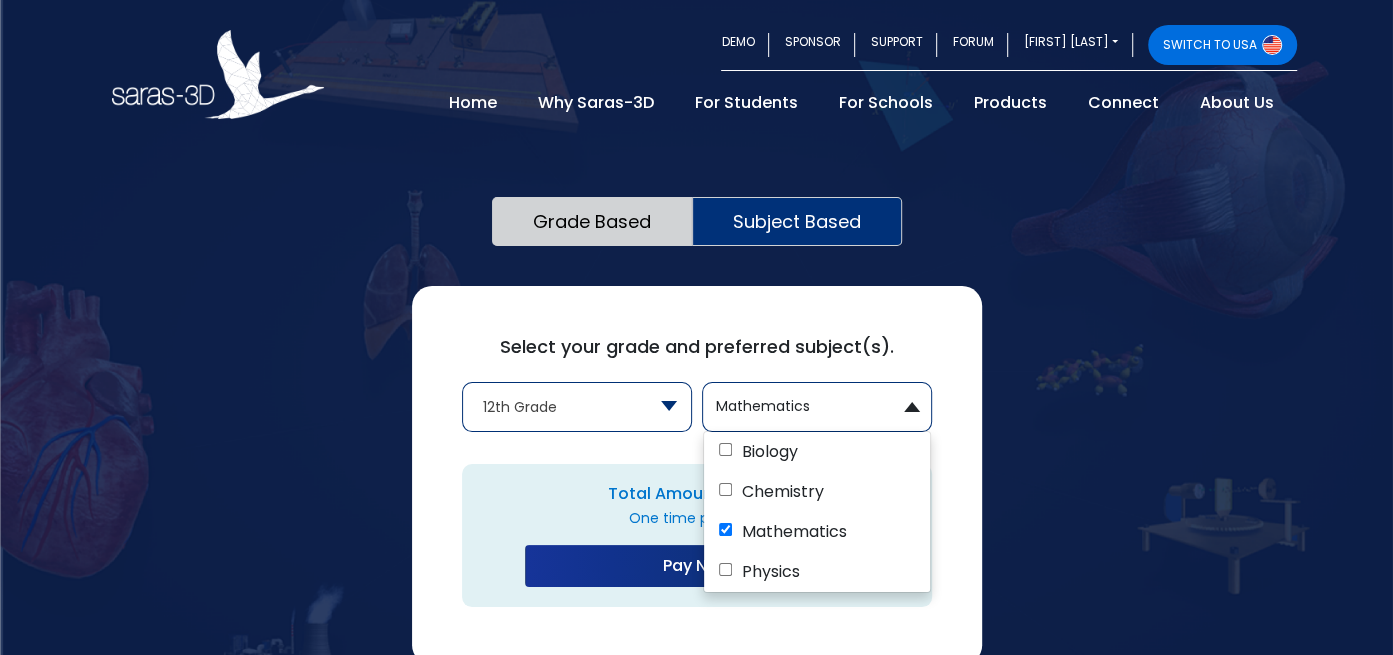 click on "Select Your Grade *
9th Grade
10th Grade
11th Grade
12th Grade
12th Grade
Biology Chemistry Mathematics Physics 														 Mathematics    Biology  Chemistry  Mathematics  Physics" at bounding box center [697, 419] 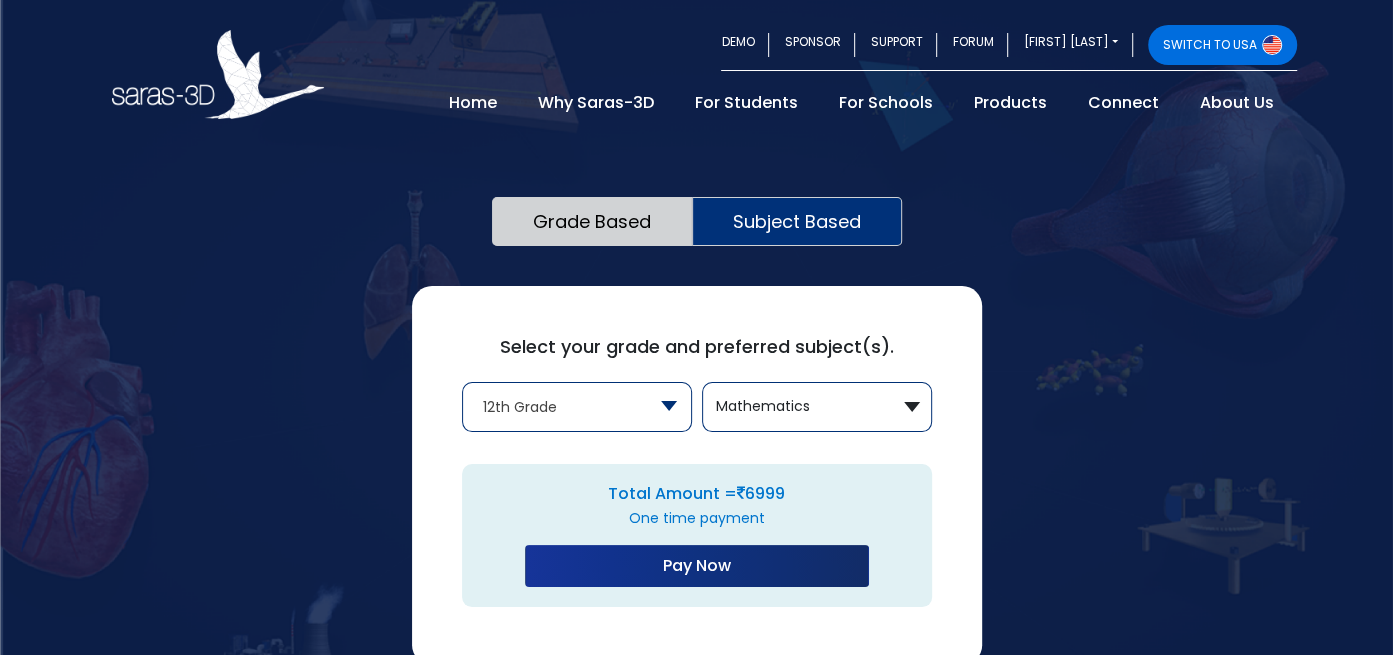 click on "Grade Based" at bounding box center [592, 221] 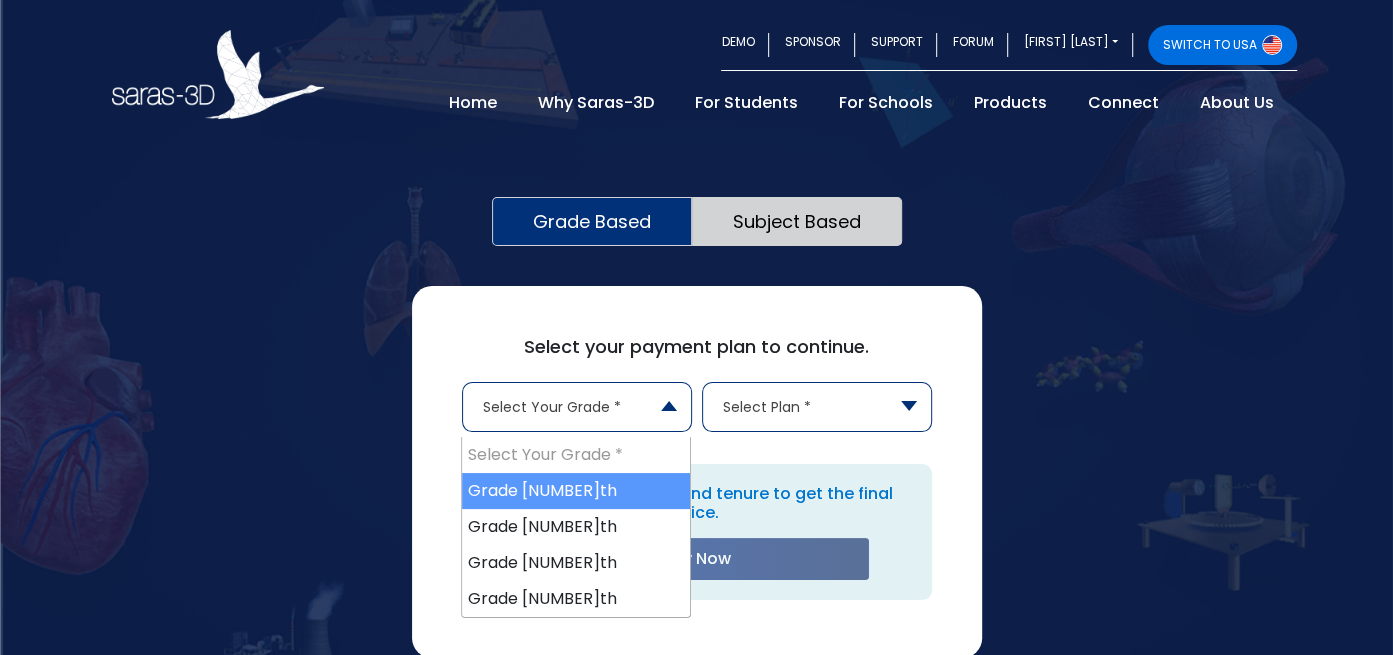 click on "Select Your Grade *" at bounding box center (577, 407) 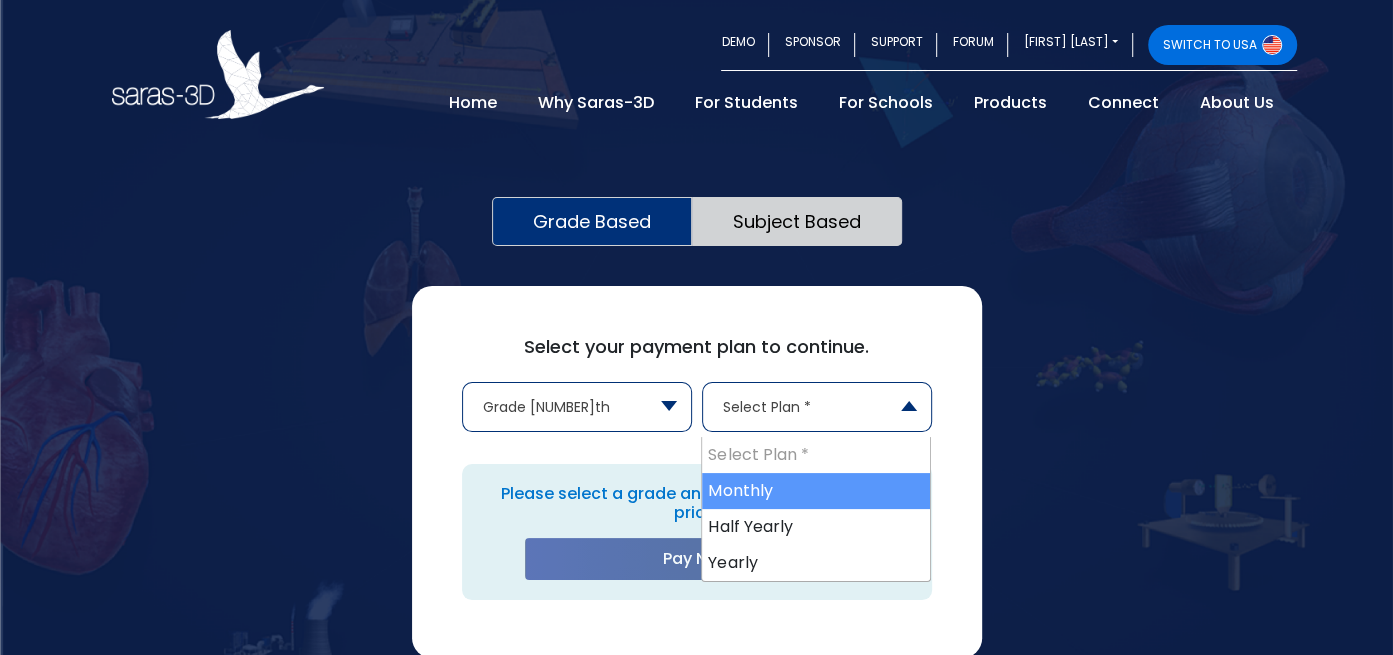 click on "Select Plan *" at bounding box center (817, 407) 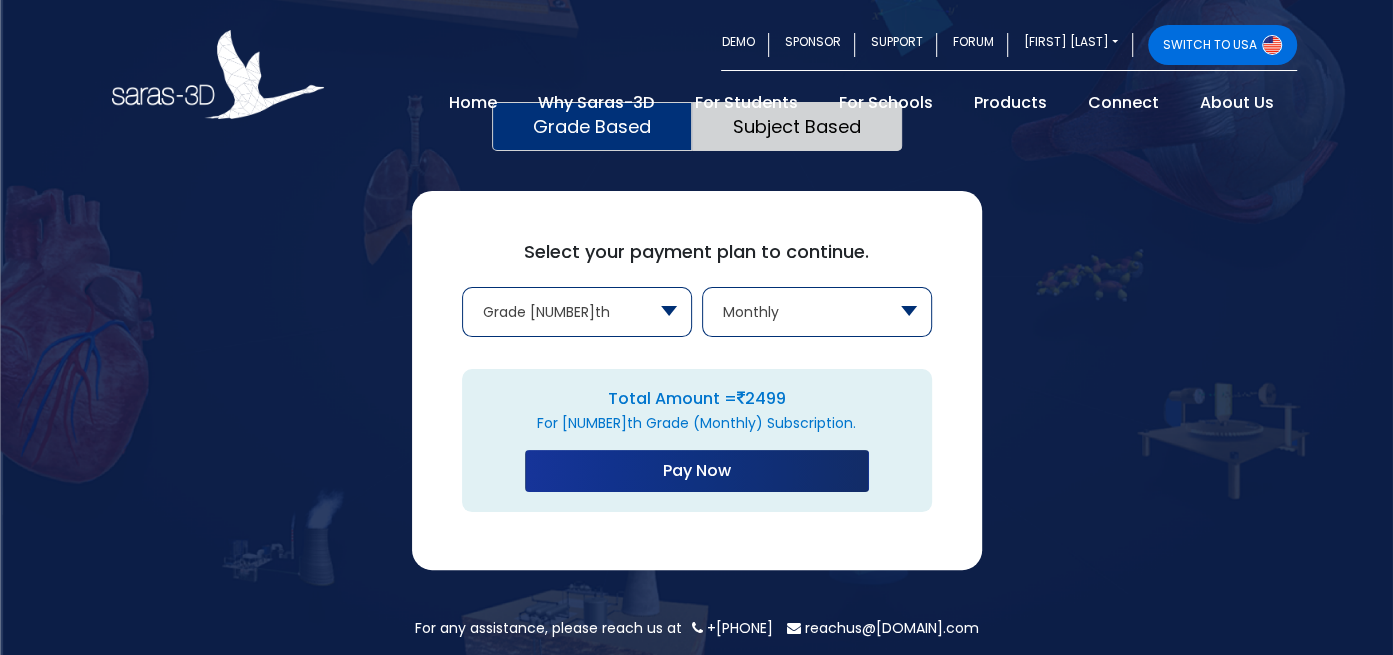 scroll, scrollTop: 0, scrollLeft: 0, axis: both 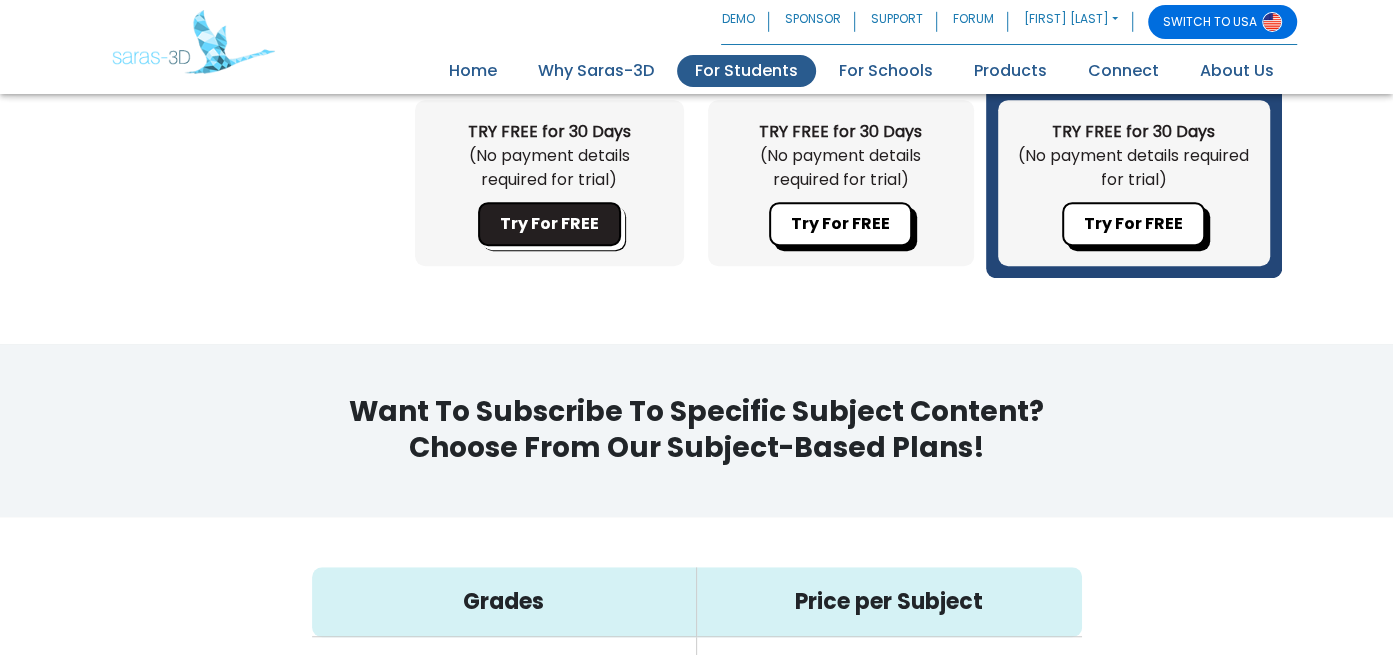 click on "Try For FREE" at bounding box center [549, 224] 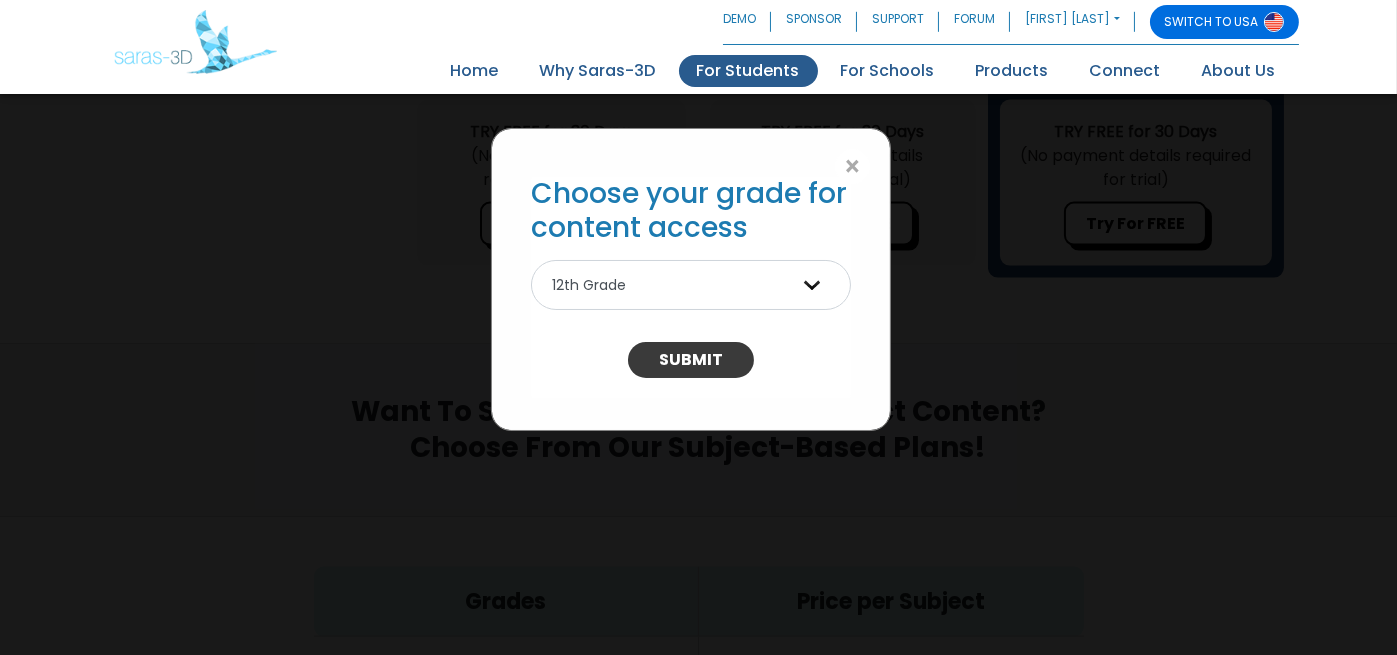 click on "SUBMIT" at bounding box center [691, 360] 